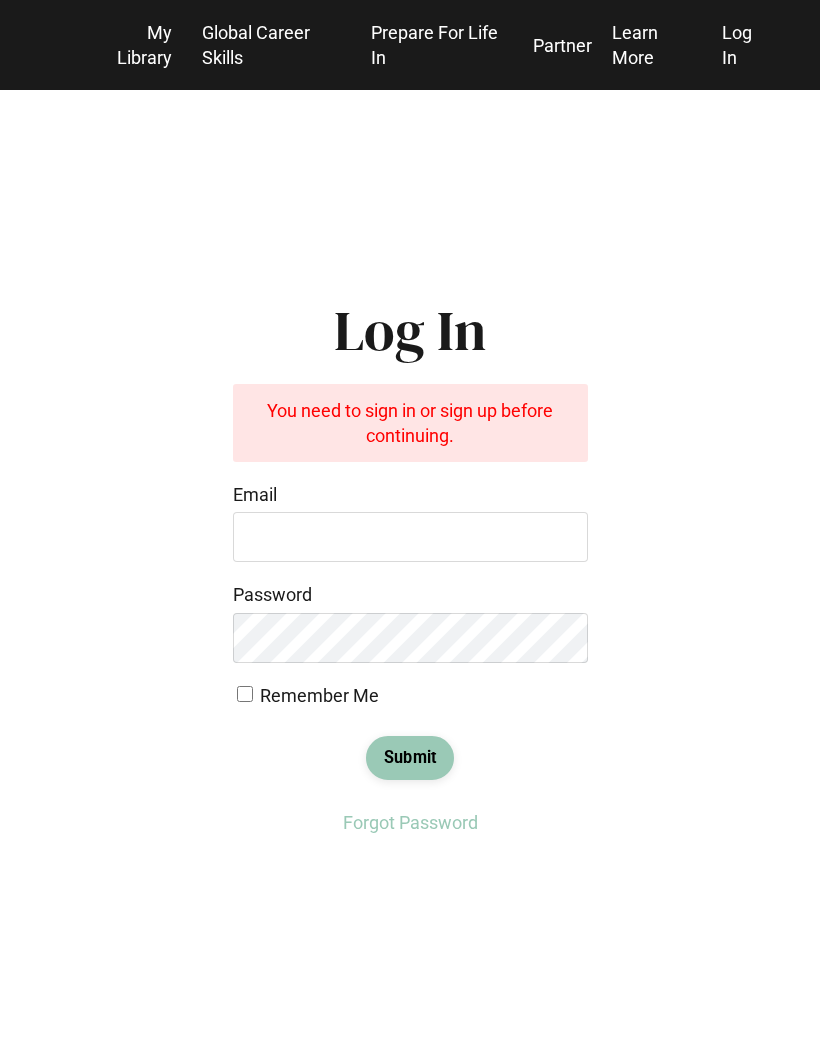 scroll, scrollTop: 0, scrollLeft: 0, axis: both 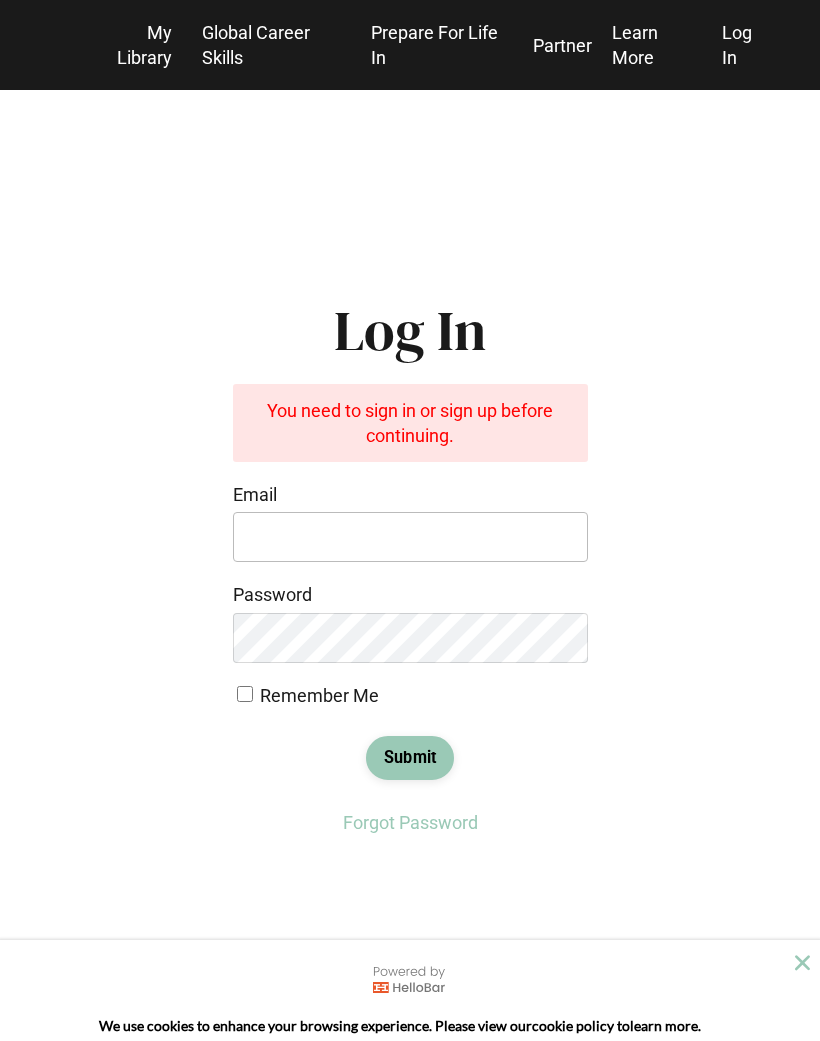 click on "Email" at bounding box center [410, 537] 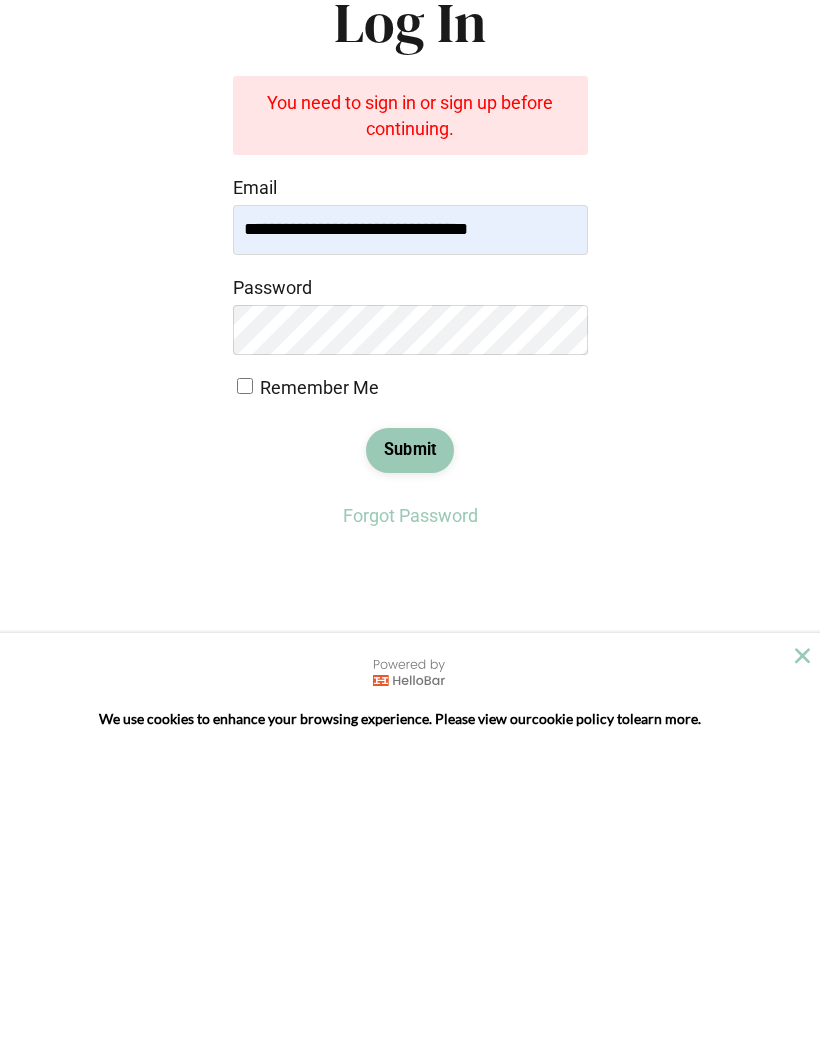 click on "Submit" at bounding box center (410, 757) 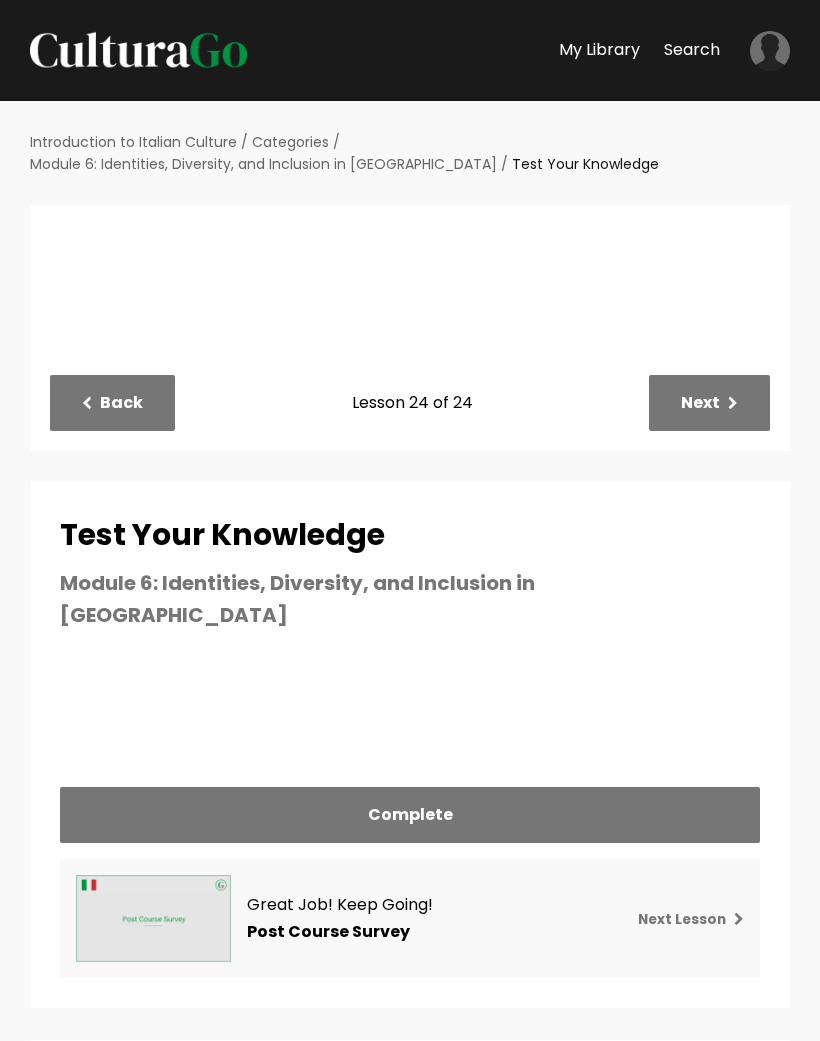 scroll, scrollTop: 0, scrollLeft: 0, axis: both 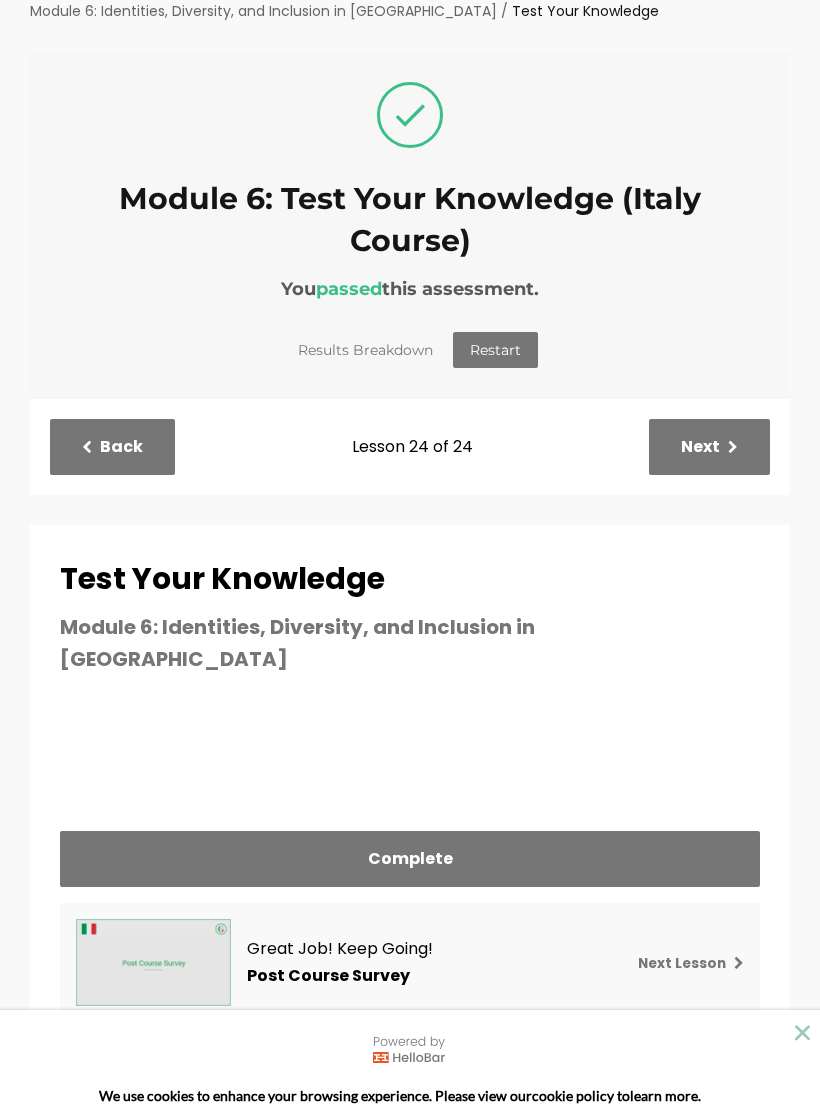 click on "Complete" at bounding box center (410, 858) 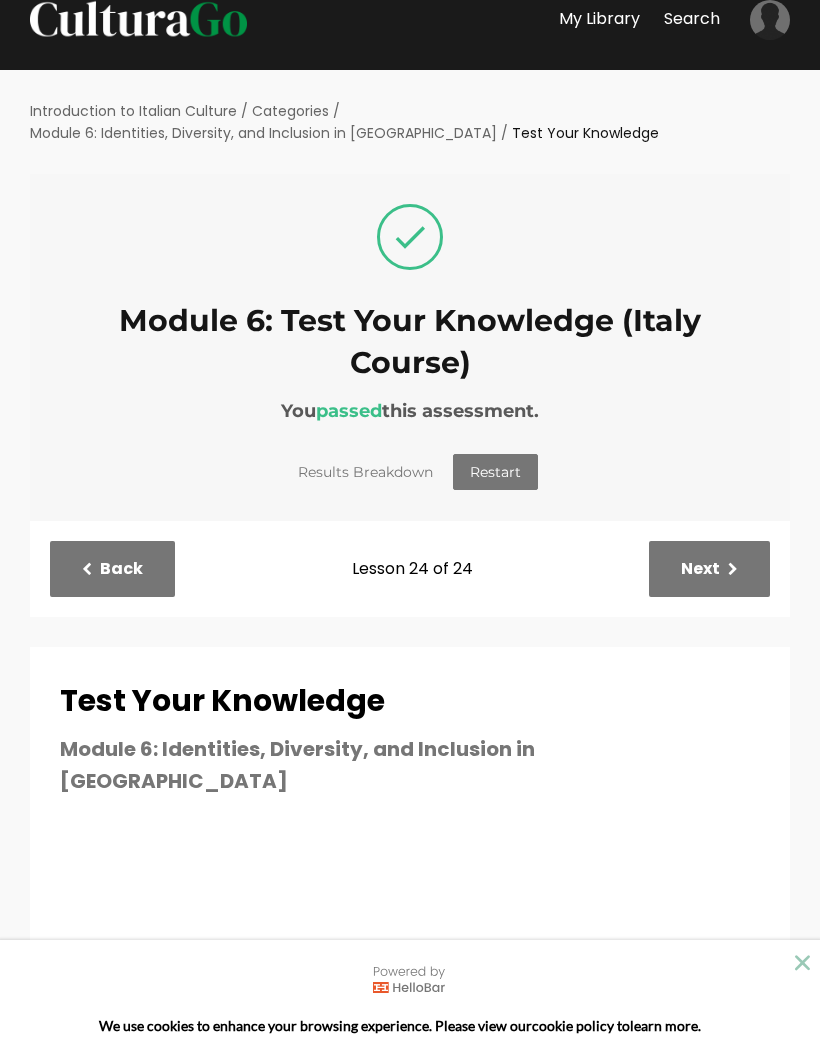 scroll, scrollTop: 0, scrollLeft: 0, axis: both 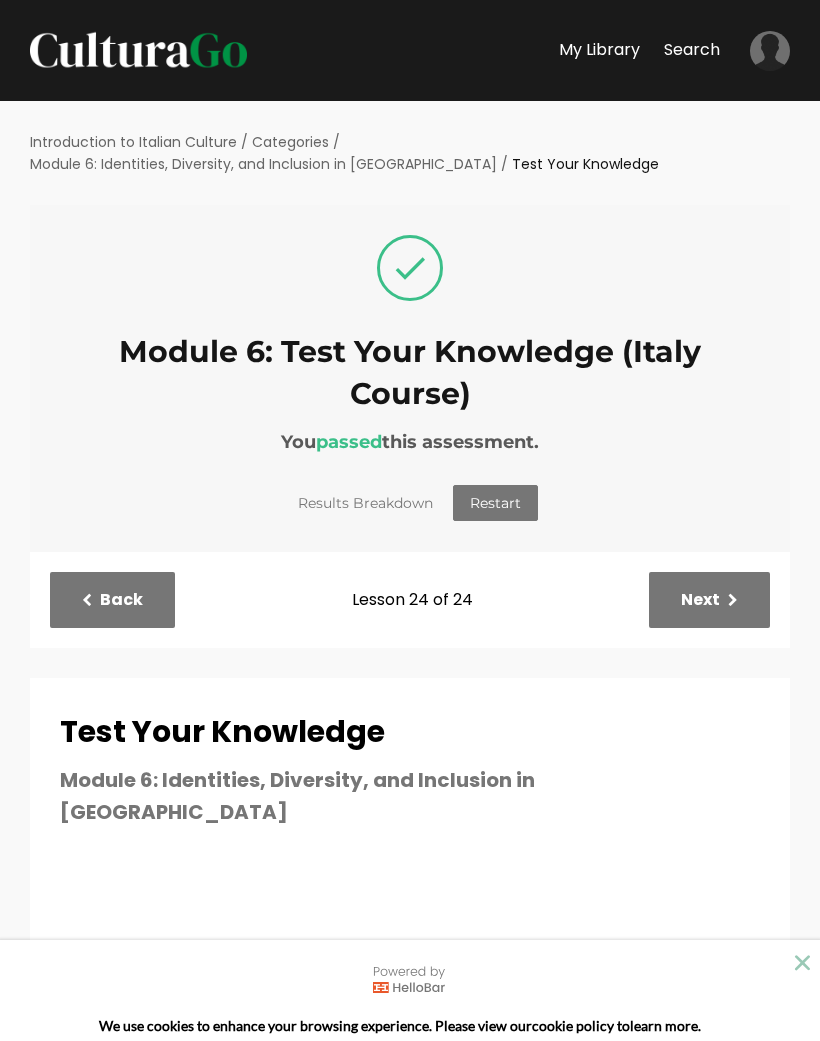 click on "Next" at bounding box center (709, 599) 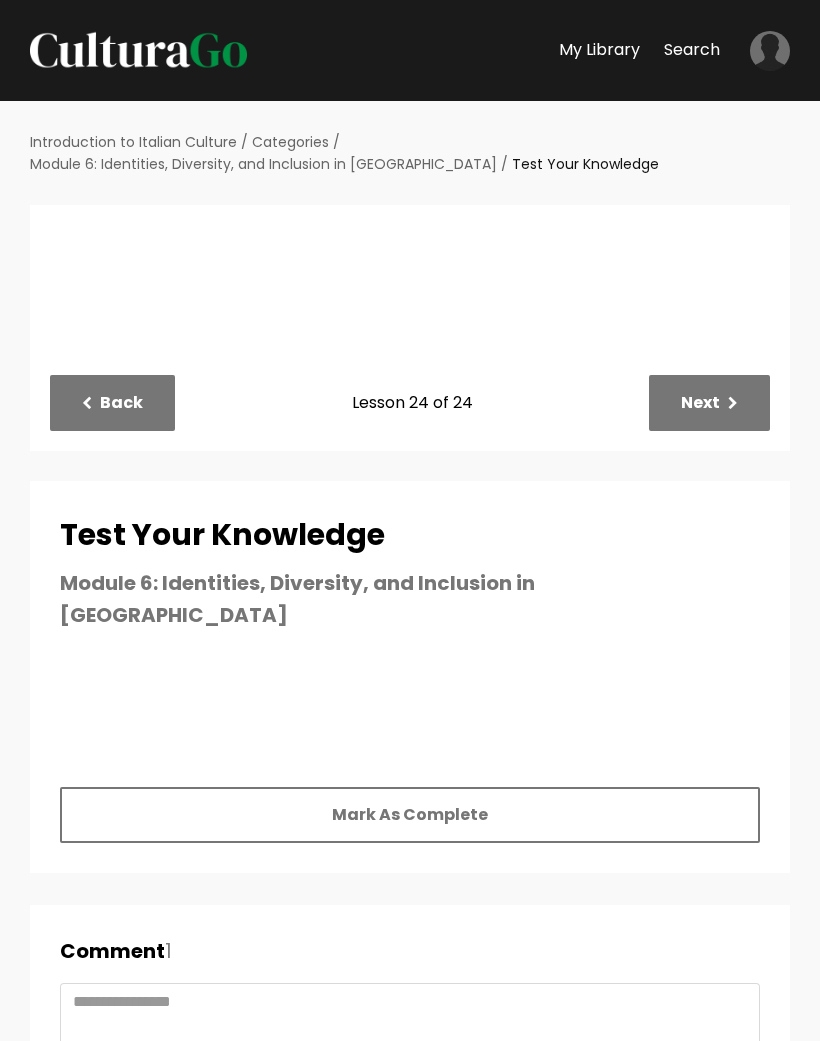 scroll, scrollTop: 0, scrollLeft: 0, axis: both 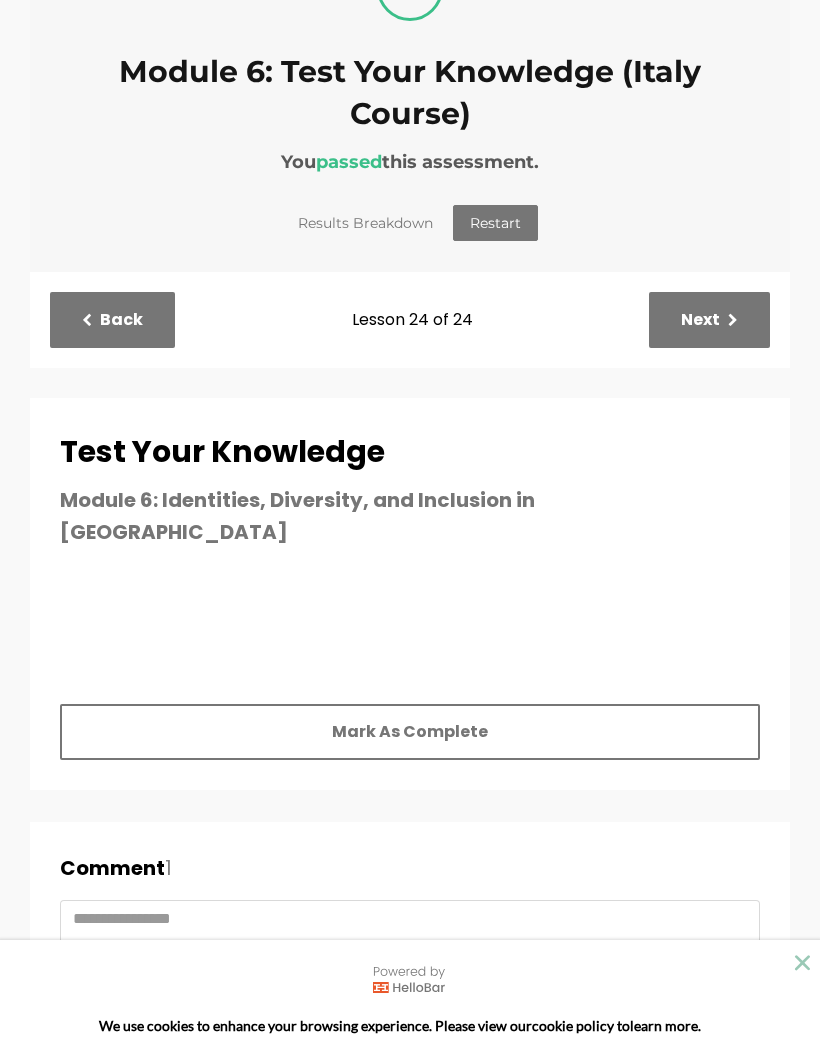click on "Next" at bounding box center [709, 319] 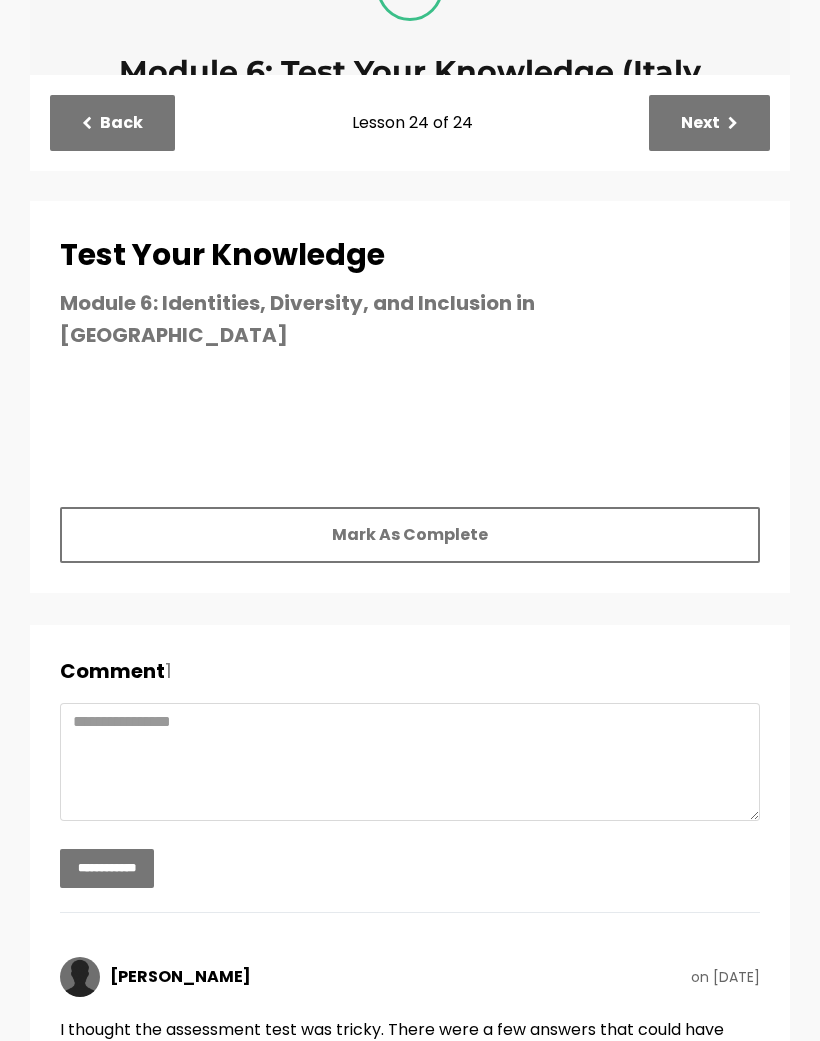 scroll, scrollTop: 0, scrollLeft: 0, axis: both 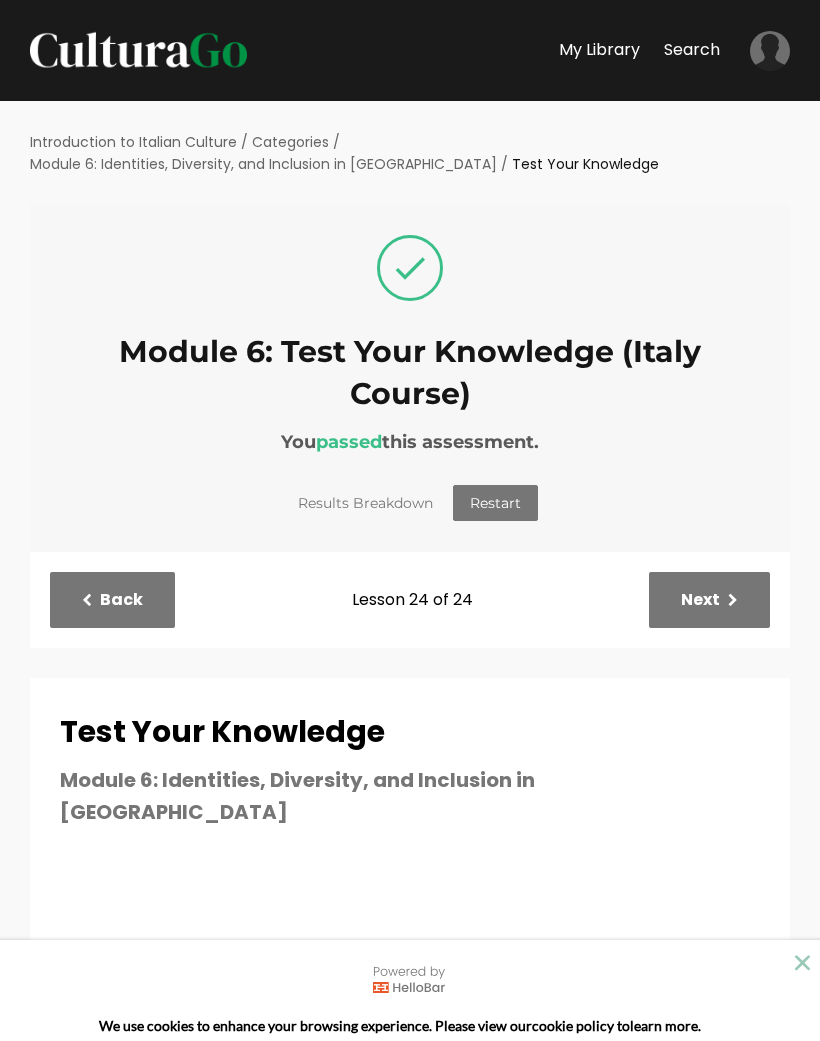 click on "Results Breakdown" at bounding box center (365, 504) 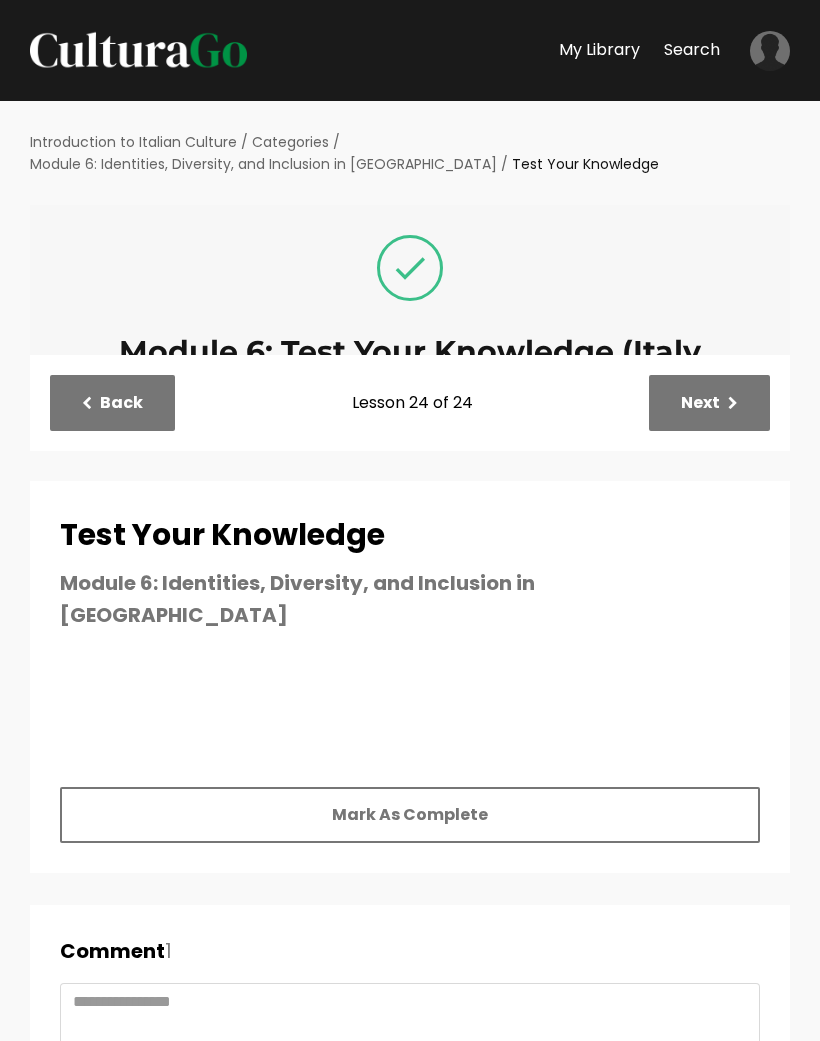 scroll, scrollTop: 0, scrollLeft: 0, axis: both 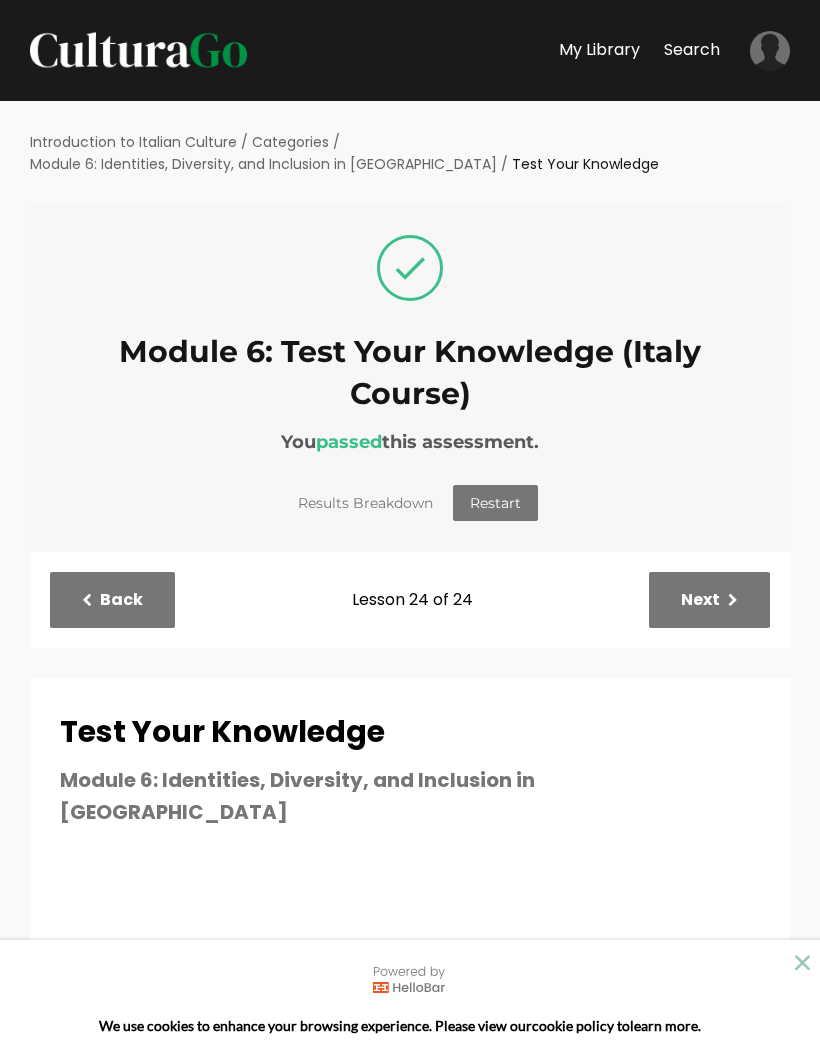 click on "My Library" at bounding box center [599, 50] 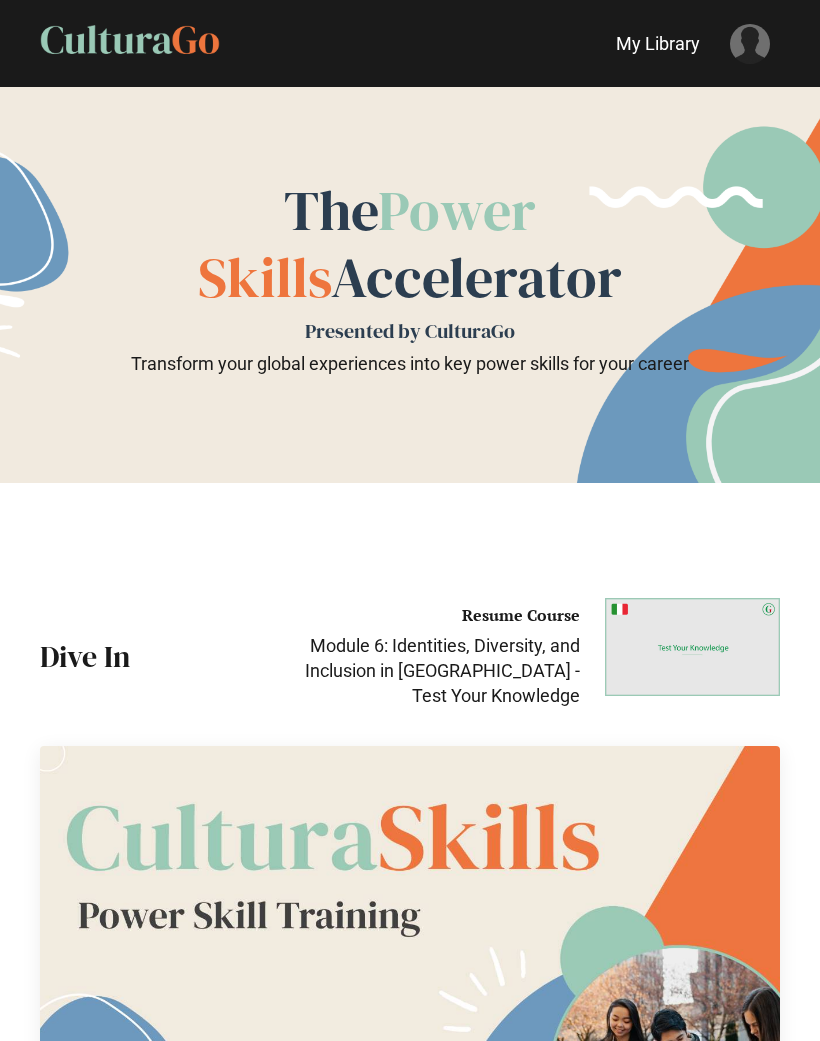 scroll, scrollTop: 0, scrollLeft: 0, axis: both 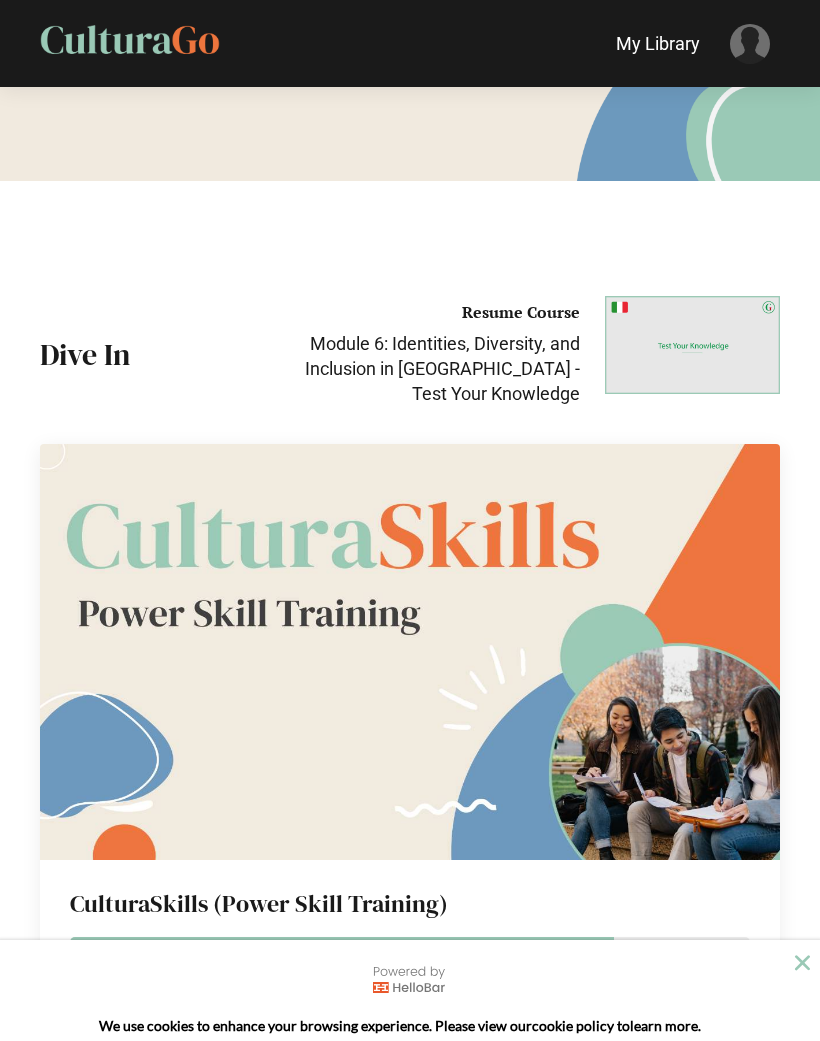 click on "Module 6: Identities, Diversity, and Inclusion in Italy - Test Your Knowledge" at bounding box center (430, 369) 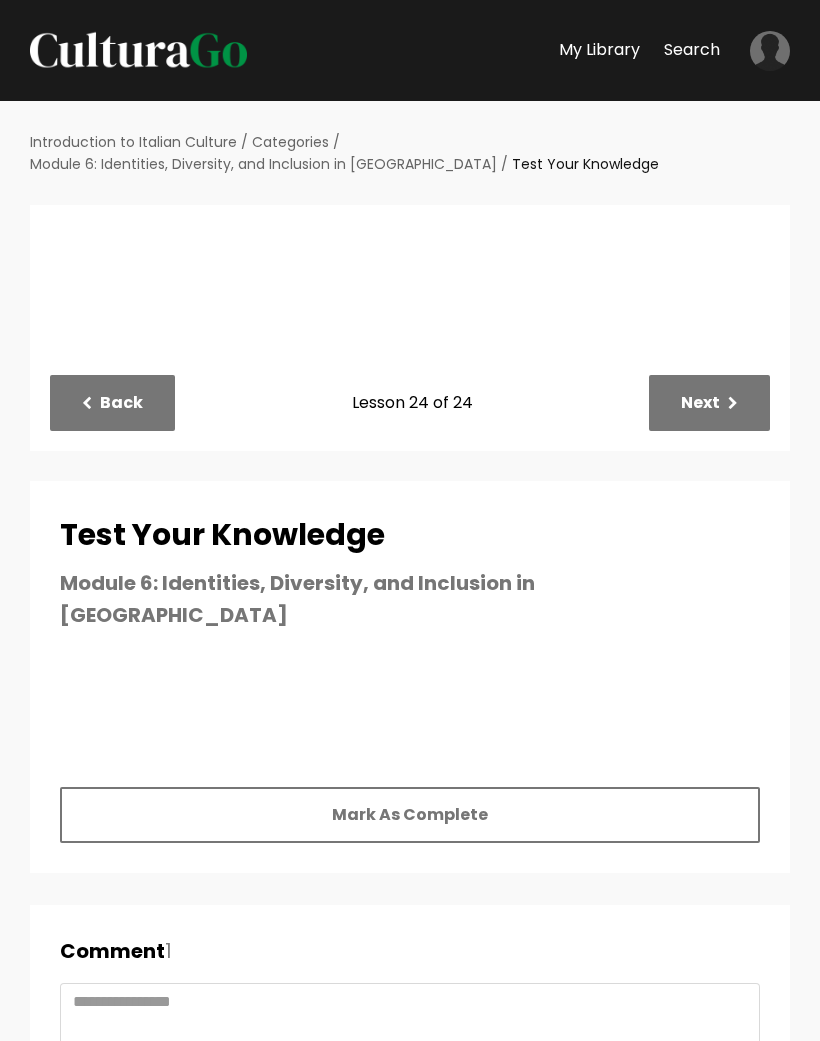scroll, scrollTop: 0, scrollLeft: 0, axis: both 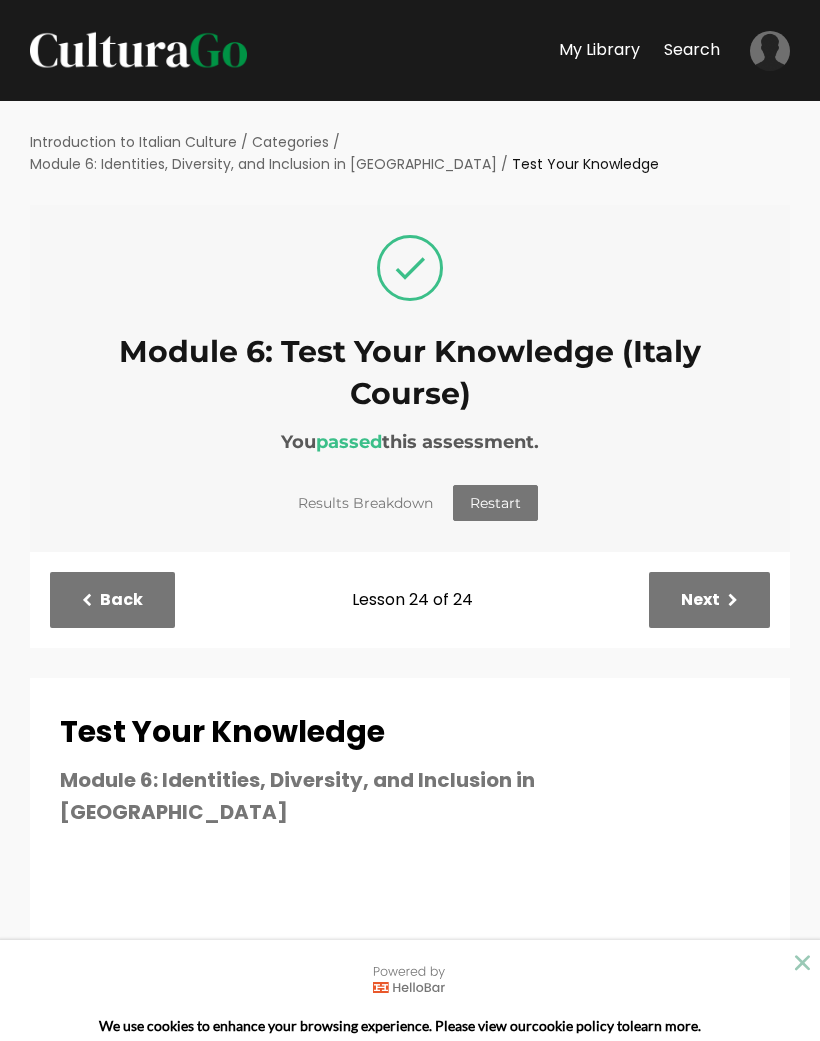 click on "Next" at bounding box center [709, 599] 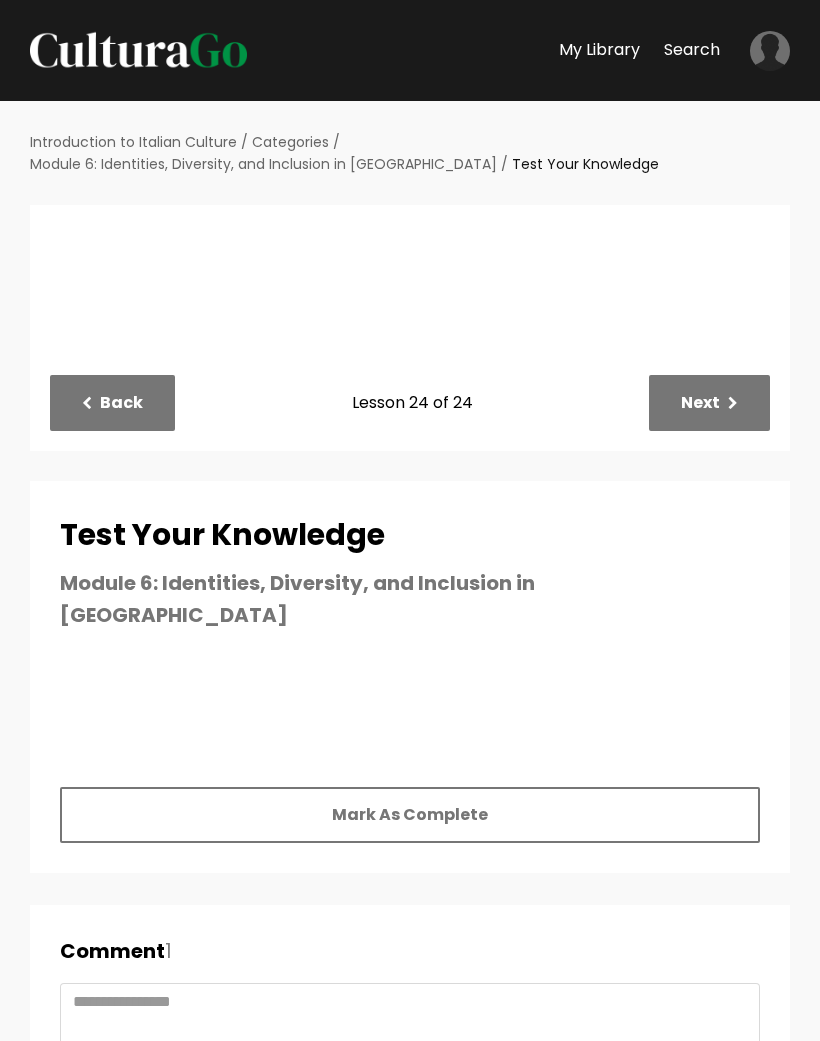 scroll, scrollTop: 0, scrollLeft: 0, axis: both 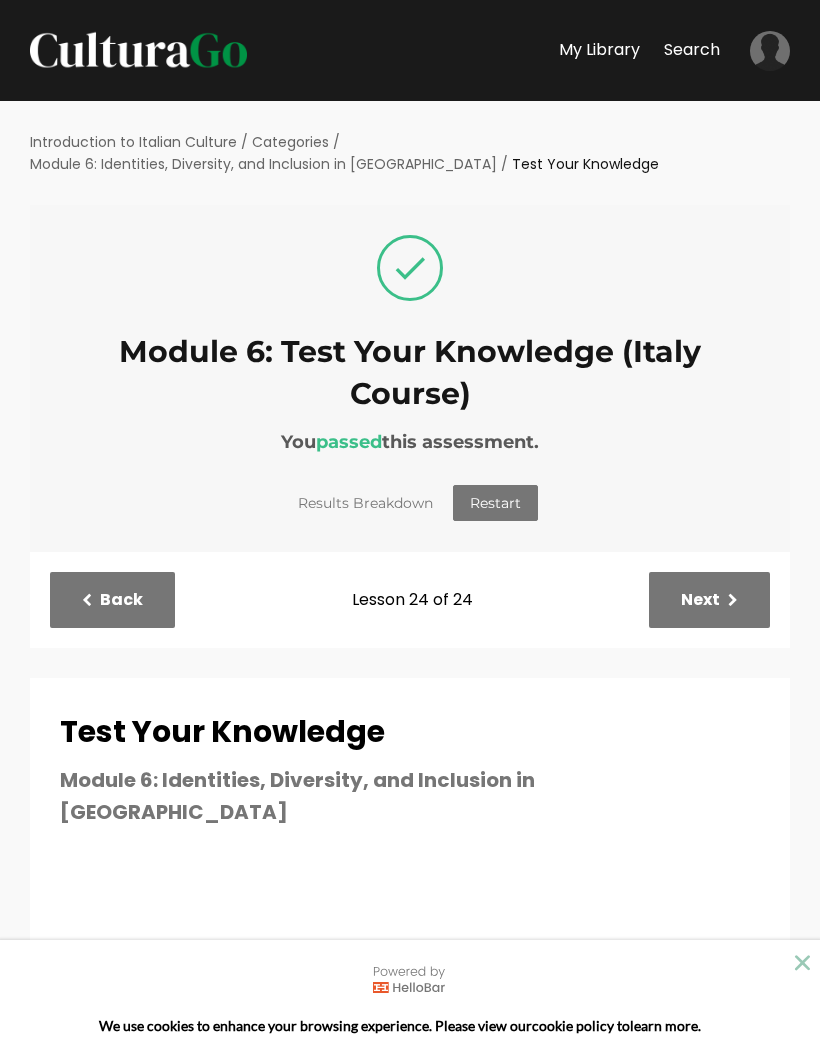 click on "My Library" at bounding box center [599, 50] 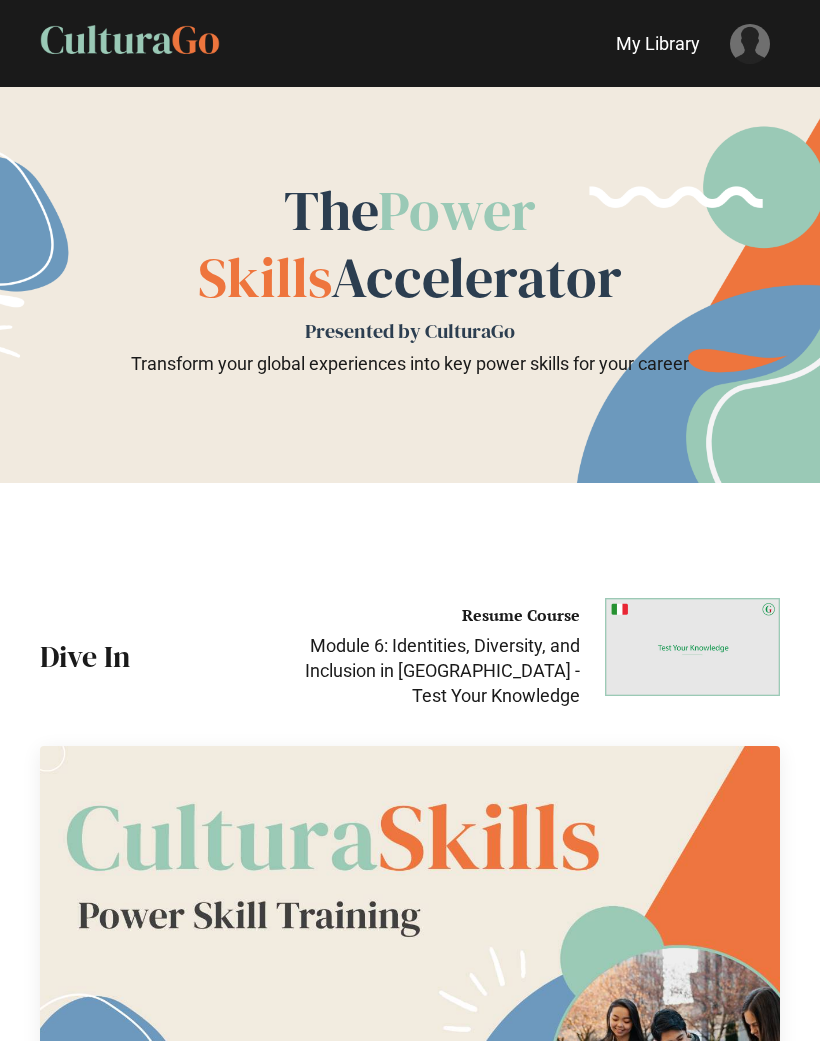 scroll, scrollTop: 0, scrollLeft: 0, axis: both 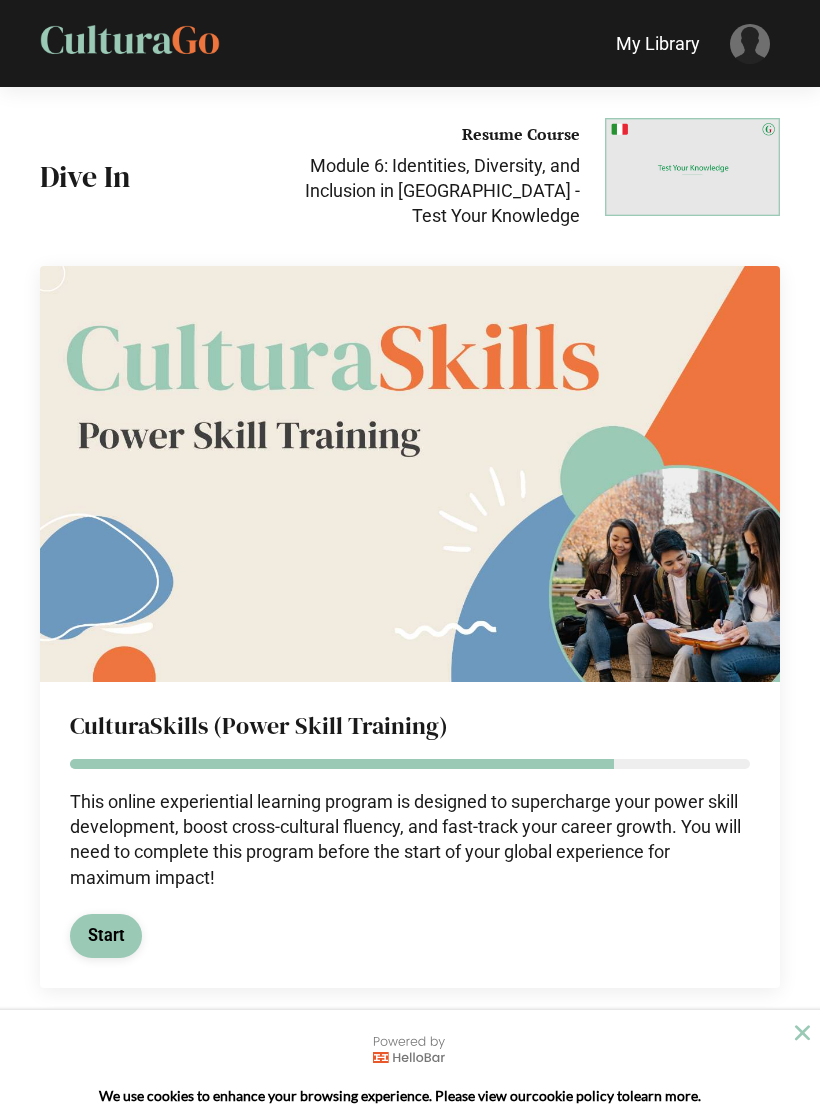 click at bounding box center (410, 474) 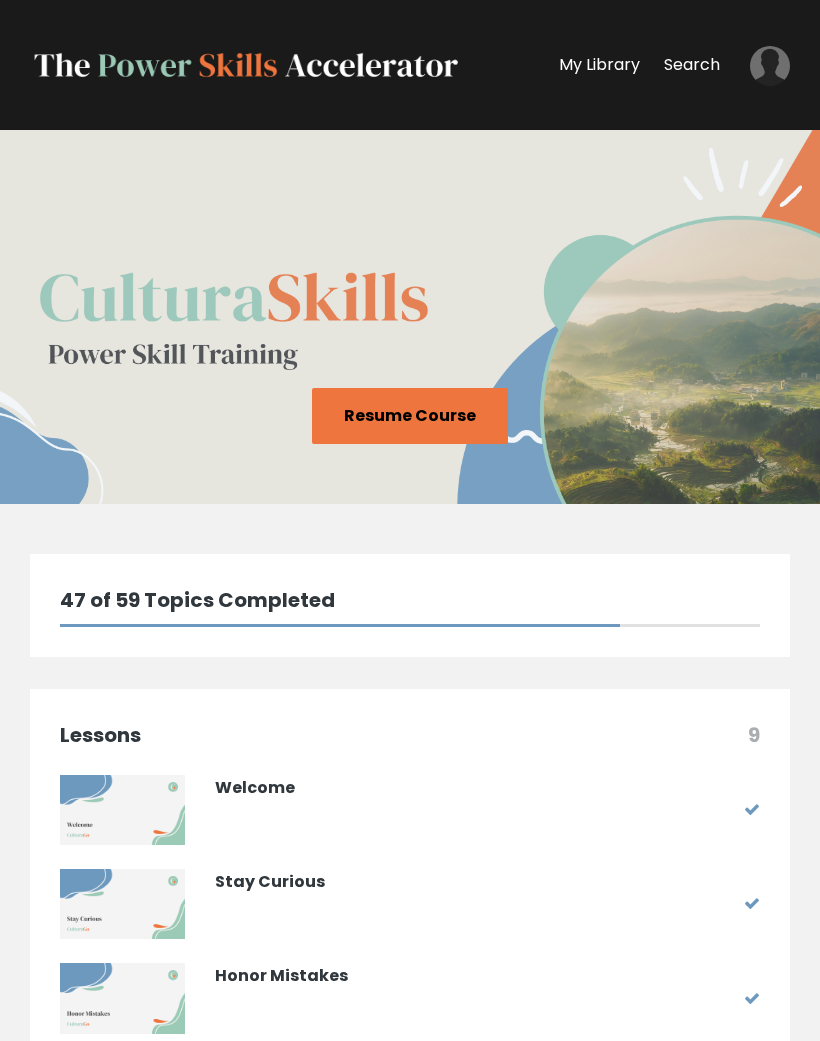 scroll, scrollTop: 0, scrollLeft: 0, axis: both 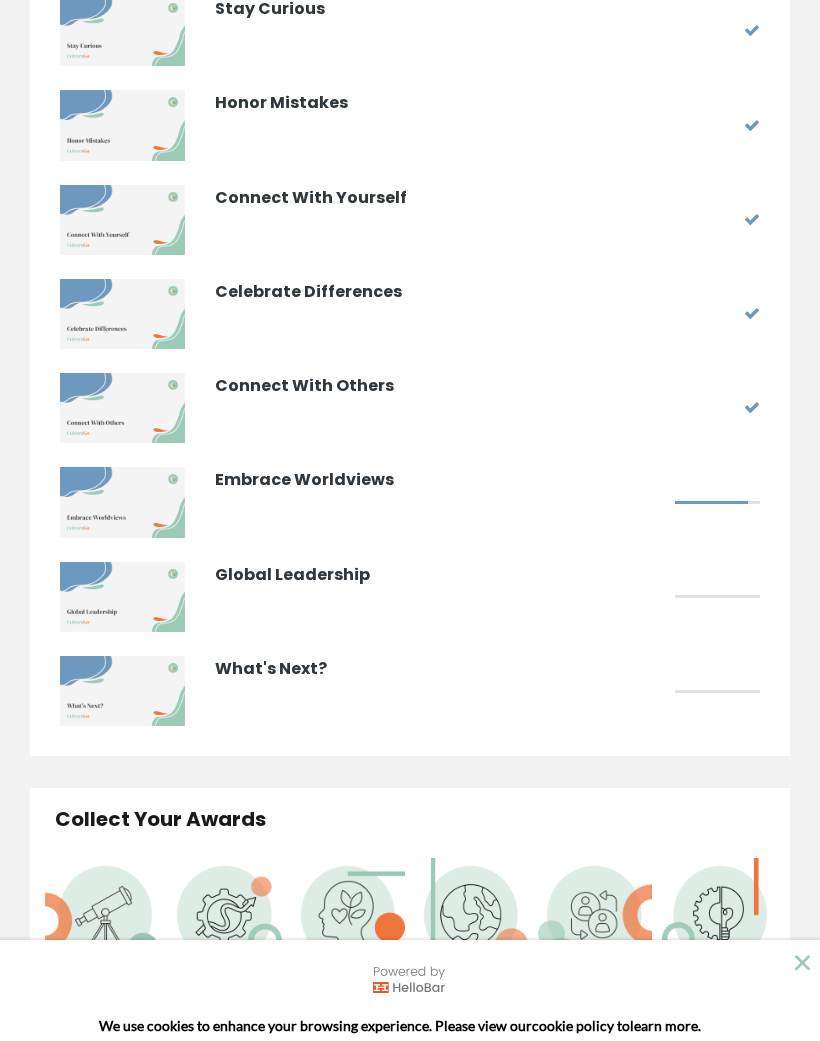 click on "Embrace Worldviews" at bounding box center [440, 502] 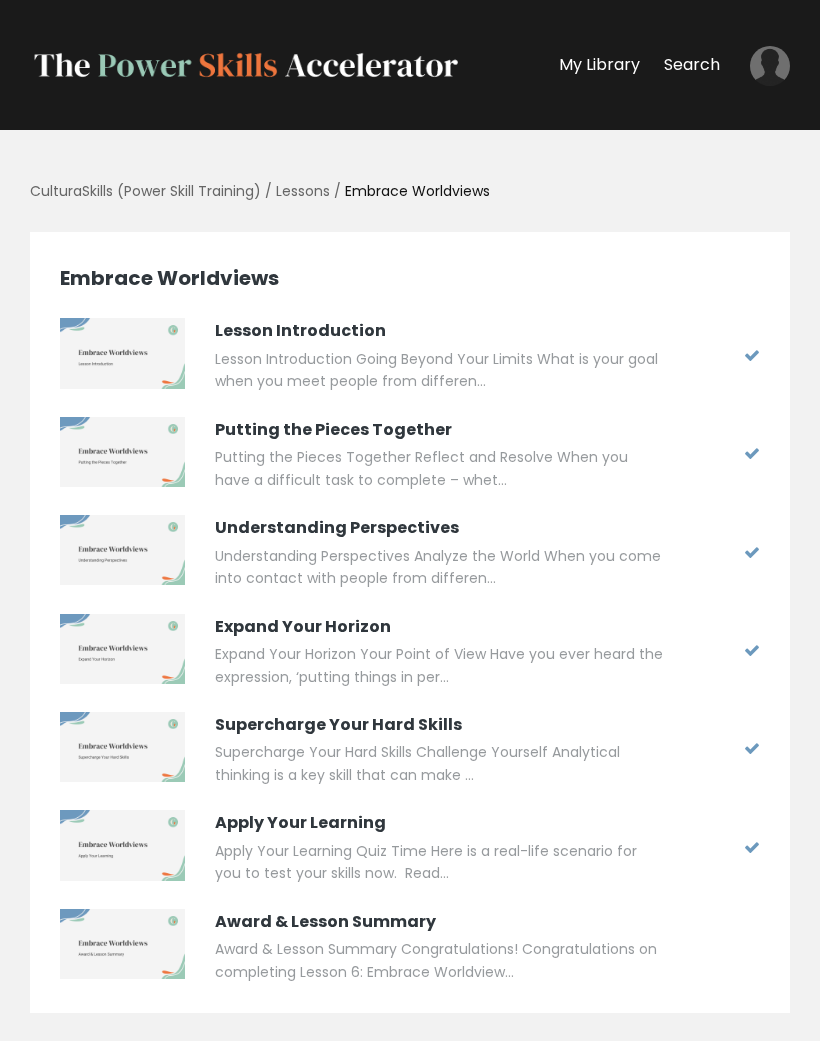 scroll, scrollTop: 0, scrollLeft: 0, axis: both 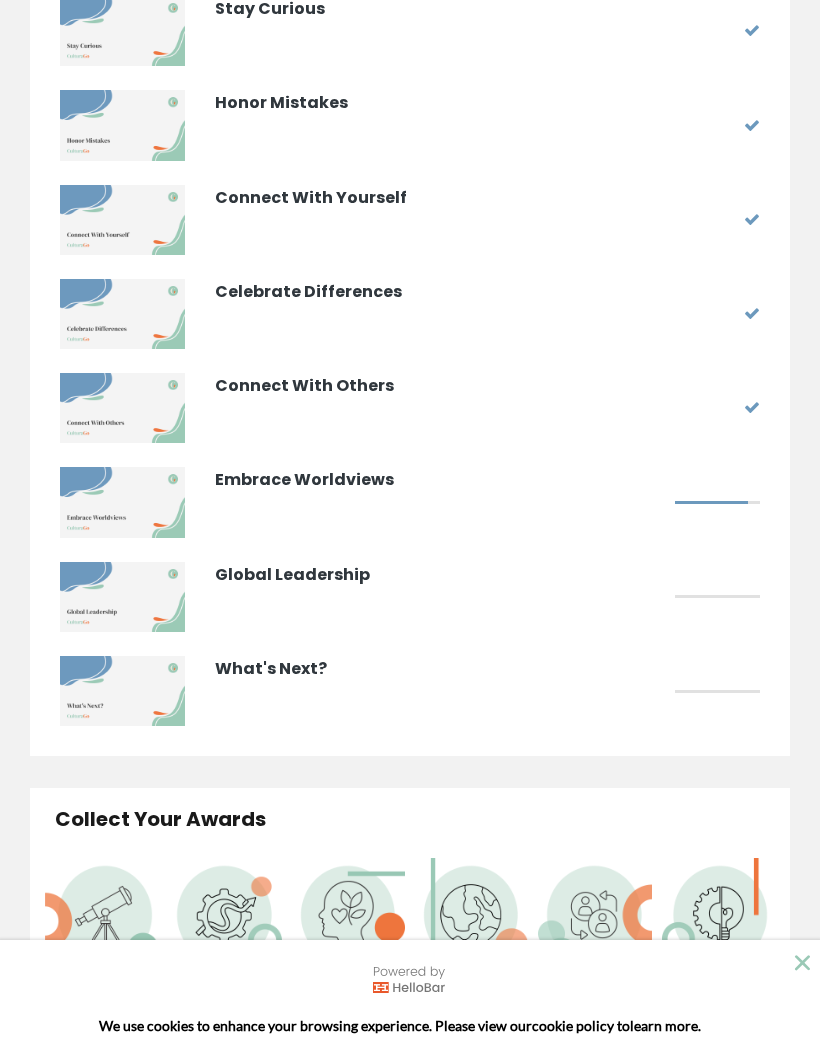 click on "Embrace Worldviews" at bounding box center [440, 480] 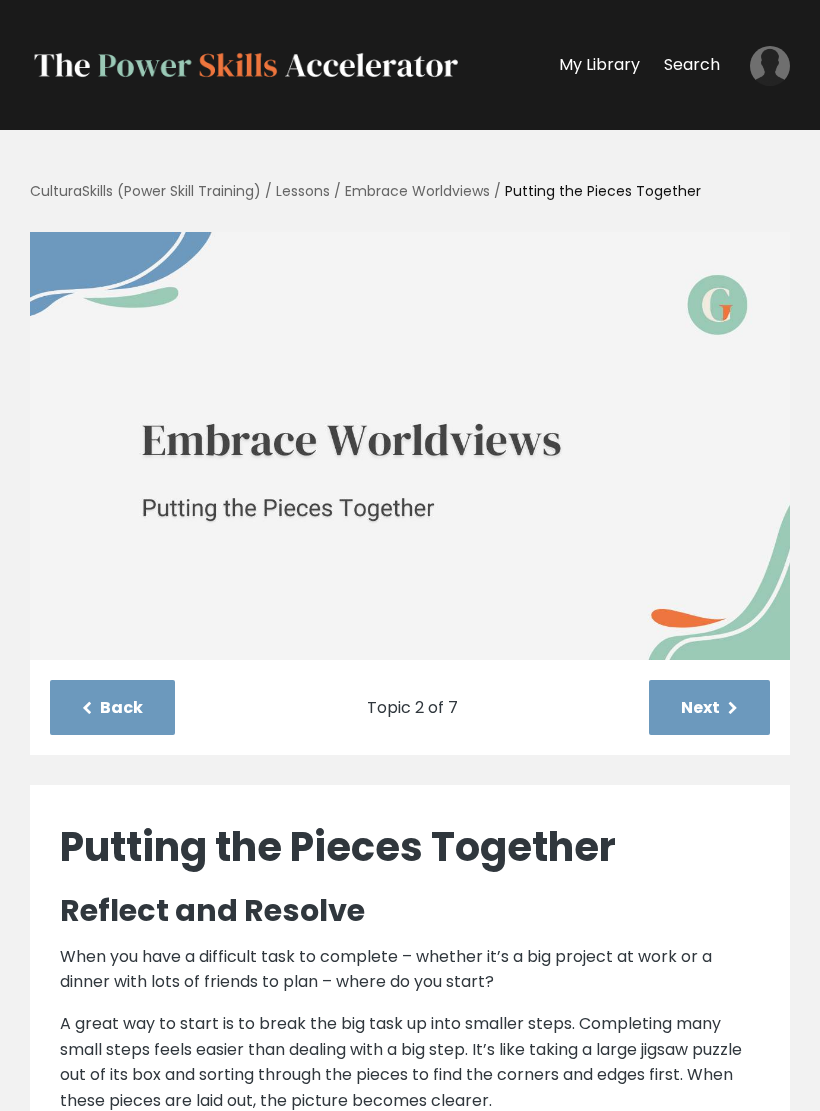 scroll, scrollTop: 436, scrollLeft: 0, axis: vertical 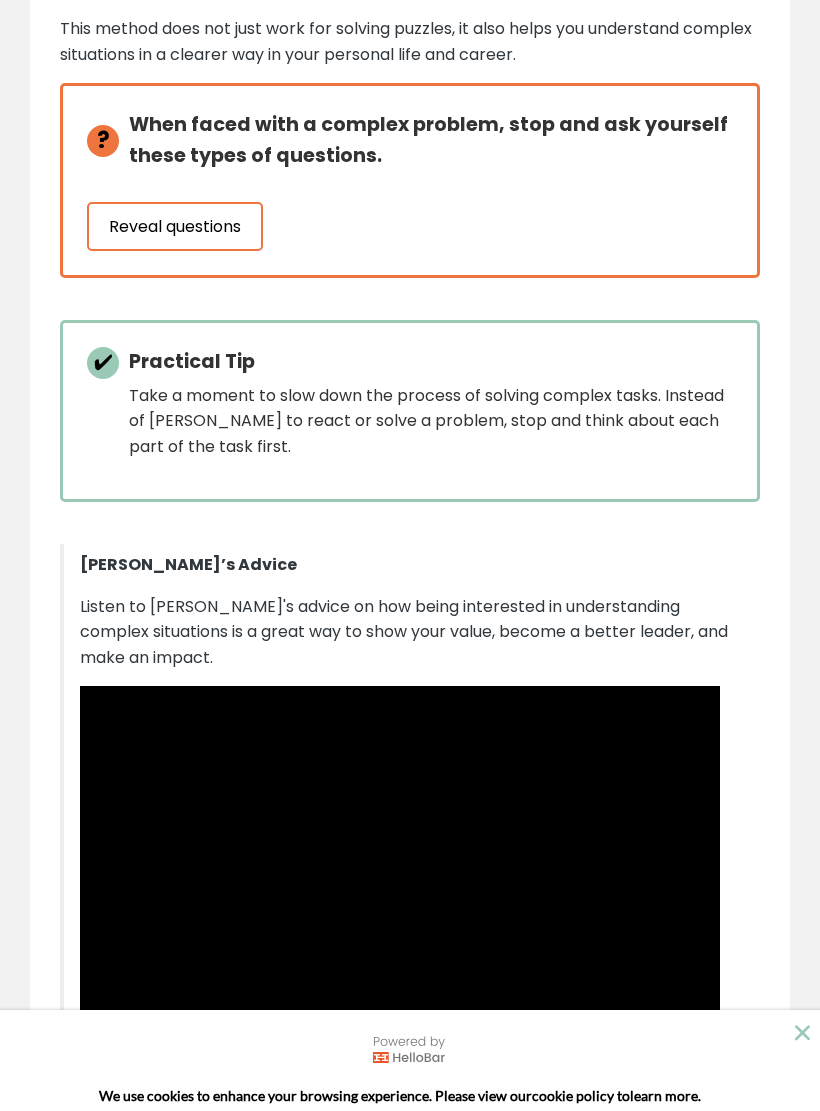 click on "Reveal questions" at bounding box center [175, 227] 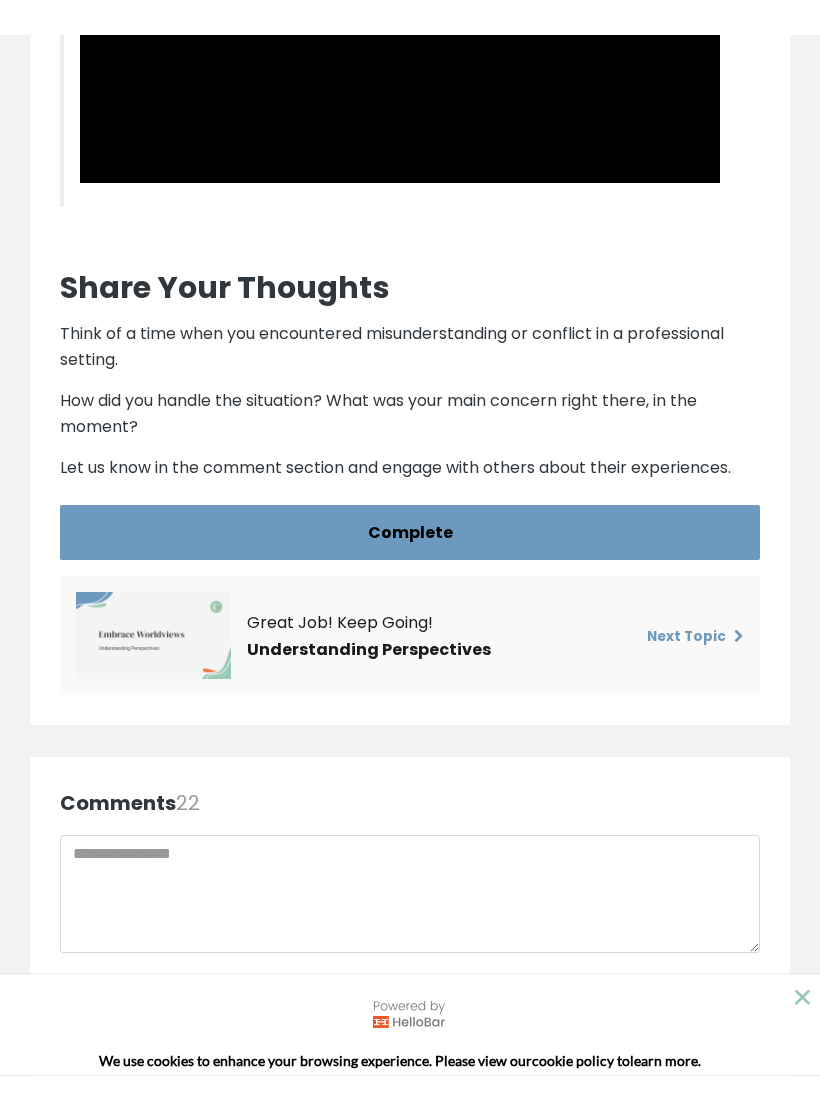 scroll, scrollTop: 4538, scrollLeft: 0, axis: vertical 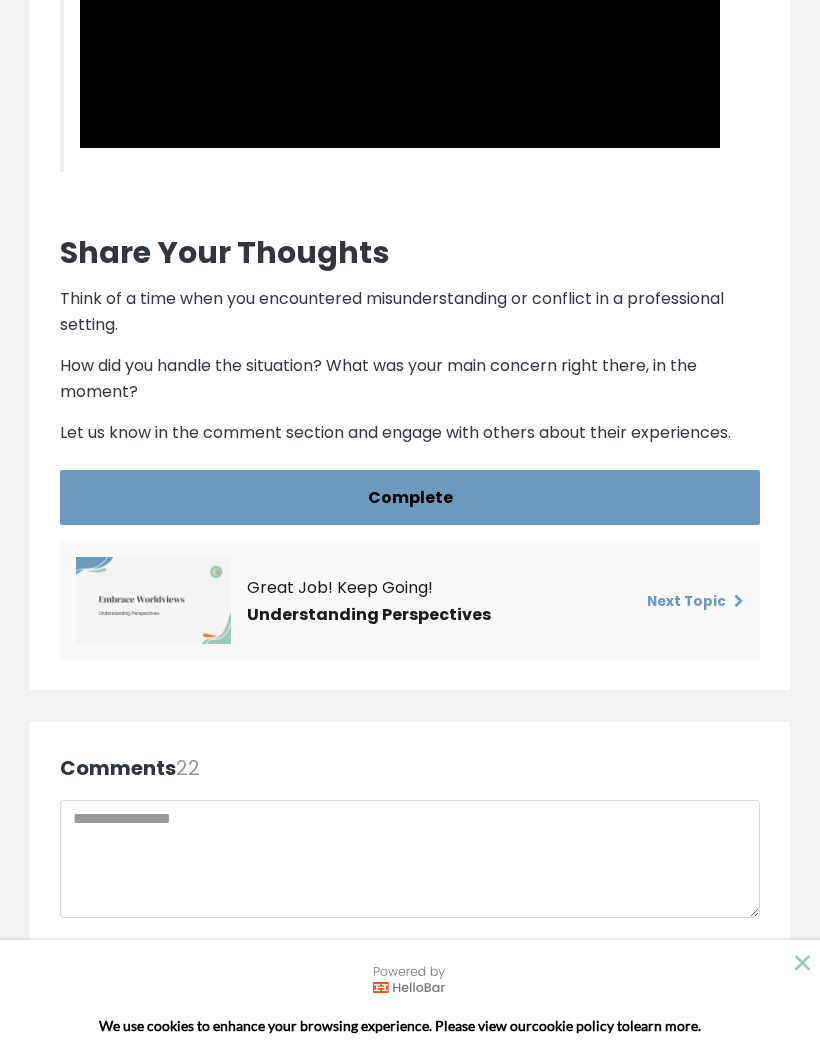 click on "Complete" at bounding box center (410, 497) 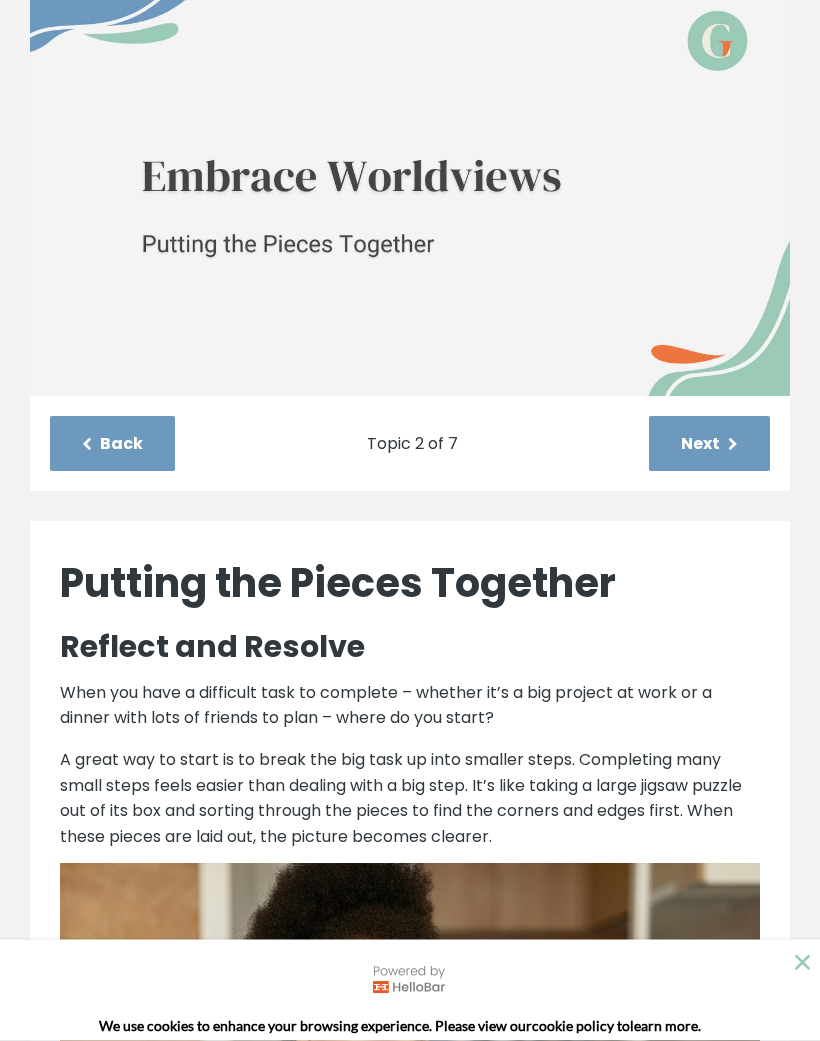 scroll, scrollTop: 264, scrollLeft: 0, axis: vertical 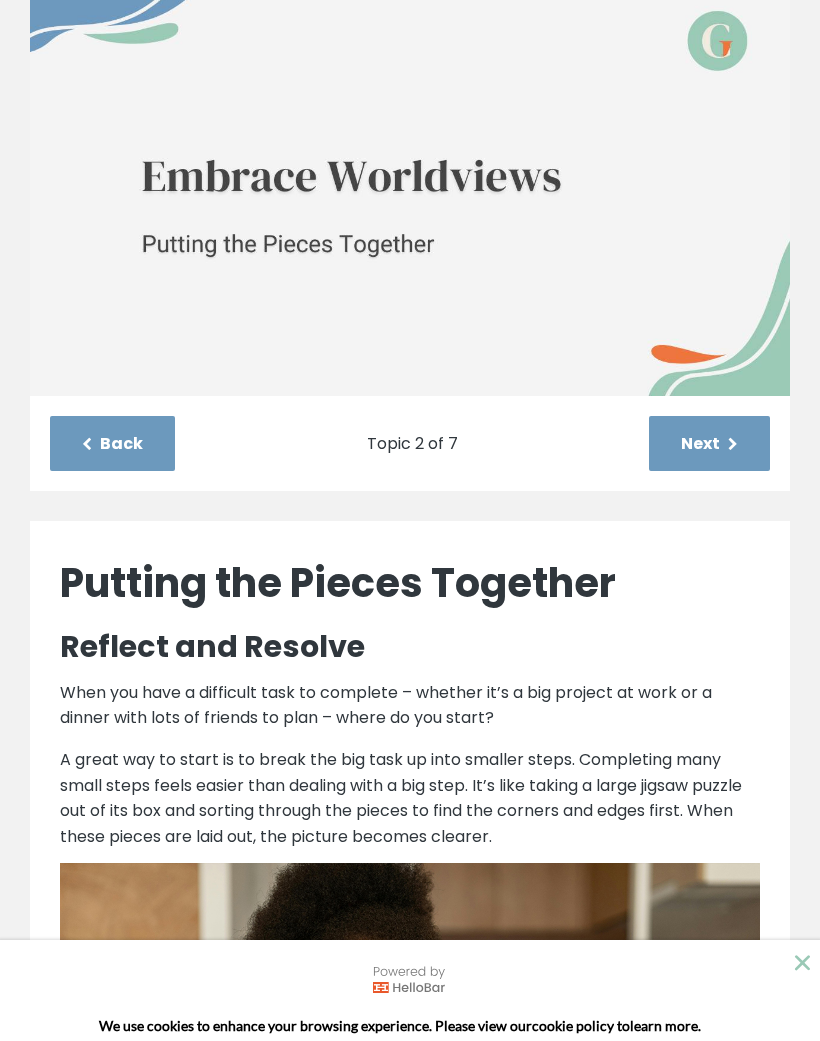 click on "Next" at bounding box center [709, 443] 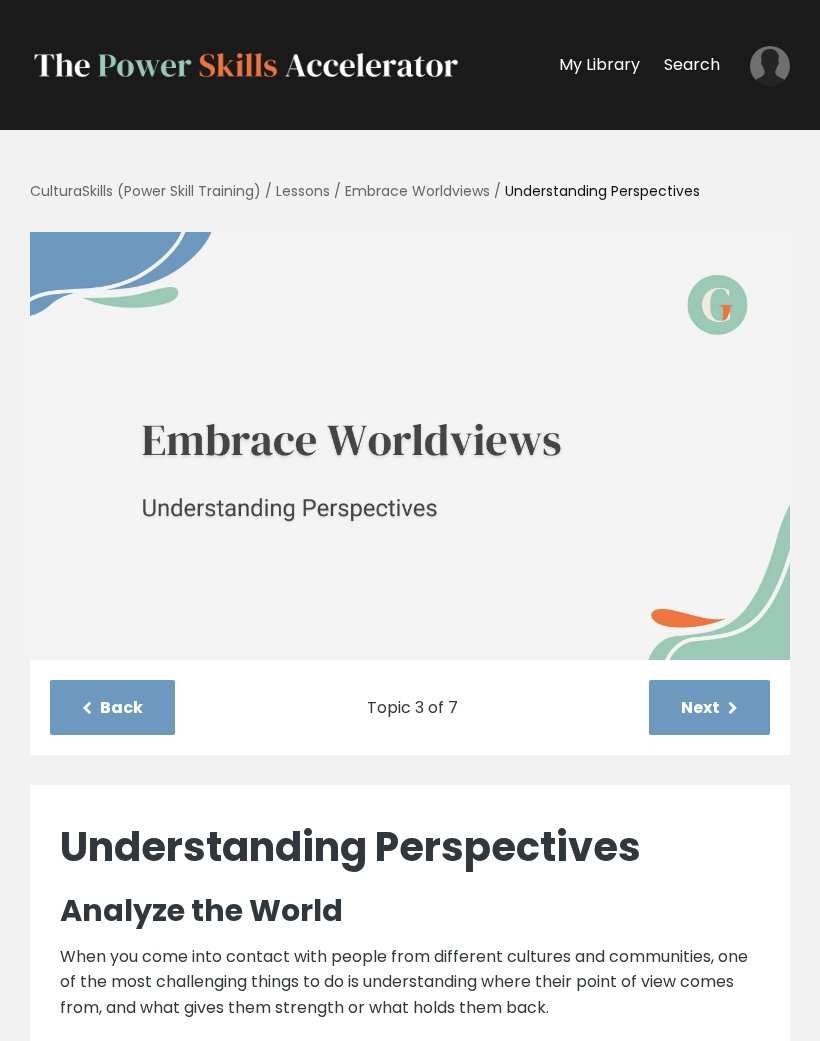 scroll, scrollTop: 0, scrollLeft: 0, axis: both 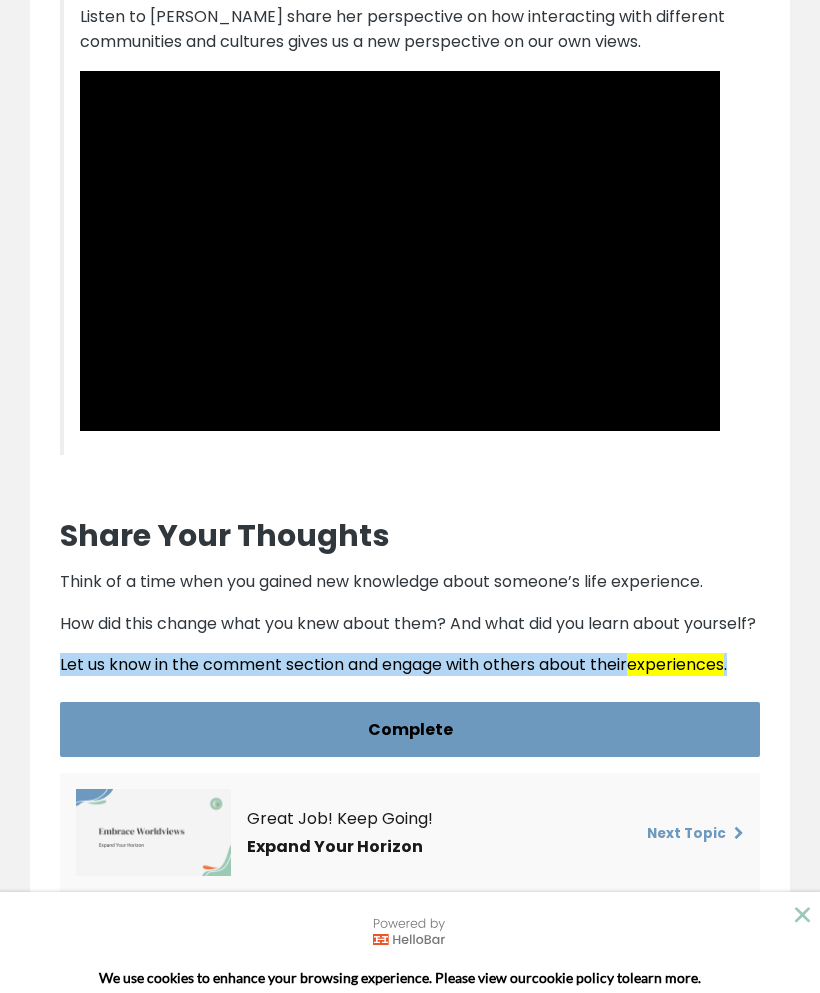 click on "Complete" at bounding box center (410, 729) 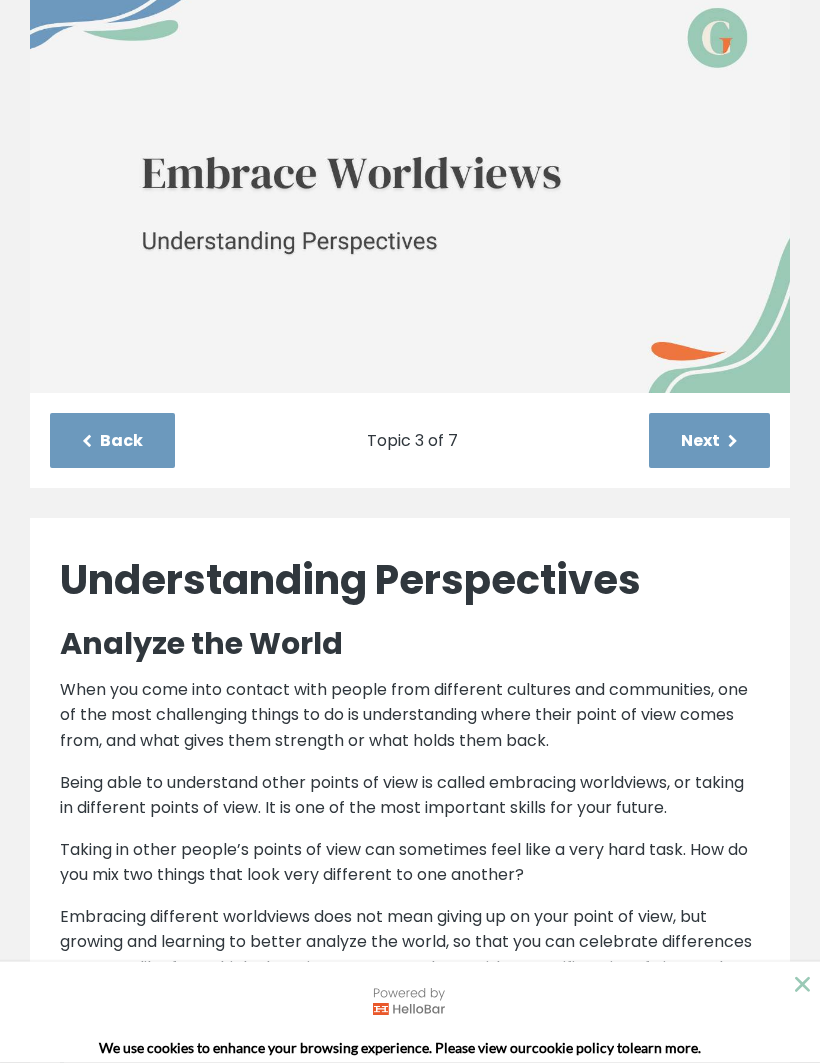 scroll, scrollTop: 269, scrollLeft: 0, axis: vertical 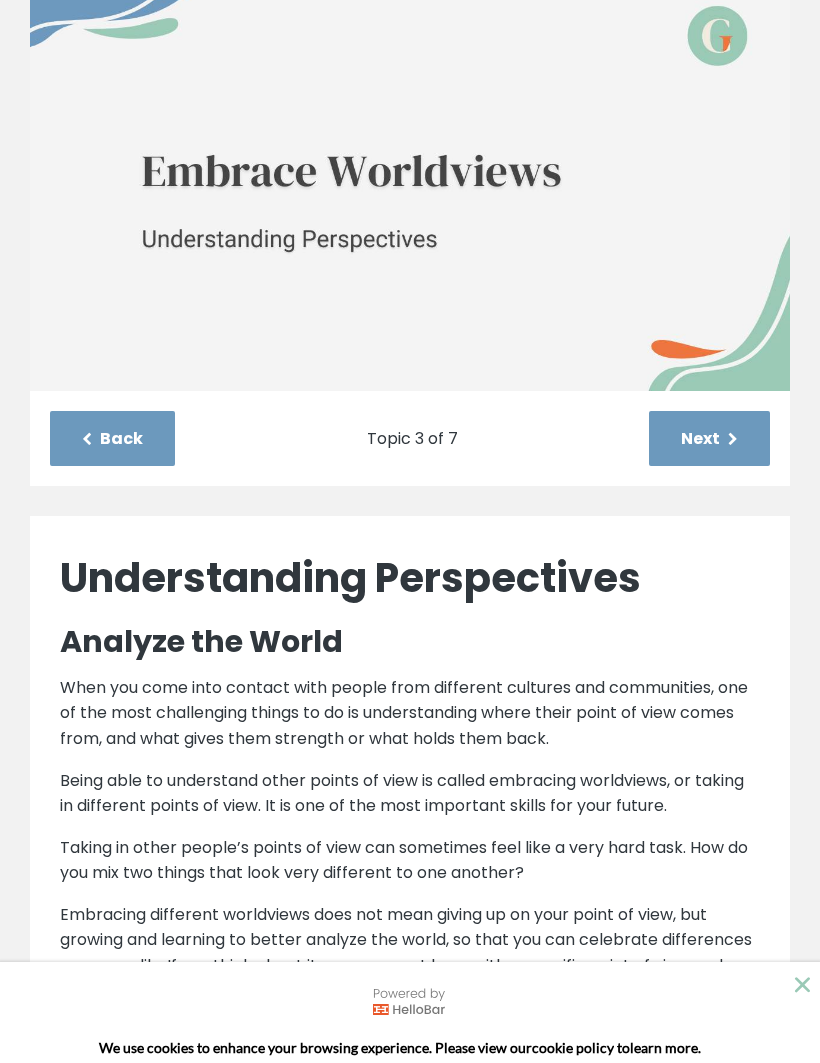 click on "Next" at bounding box center (709, 438) 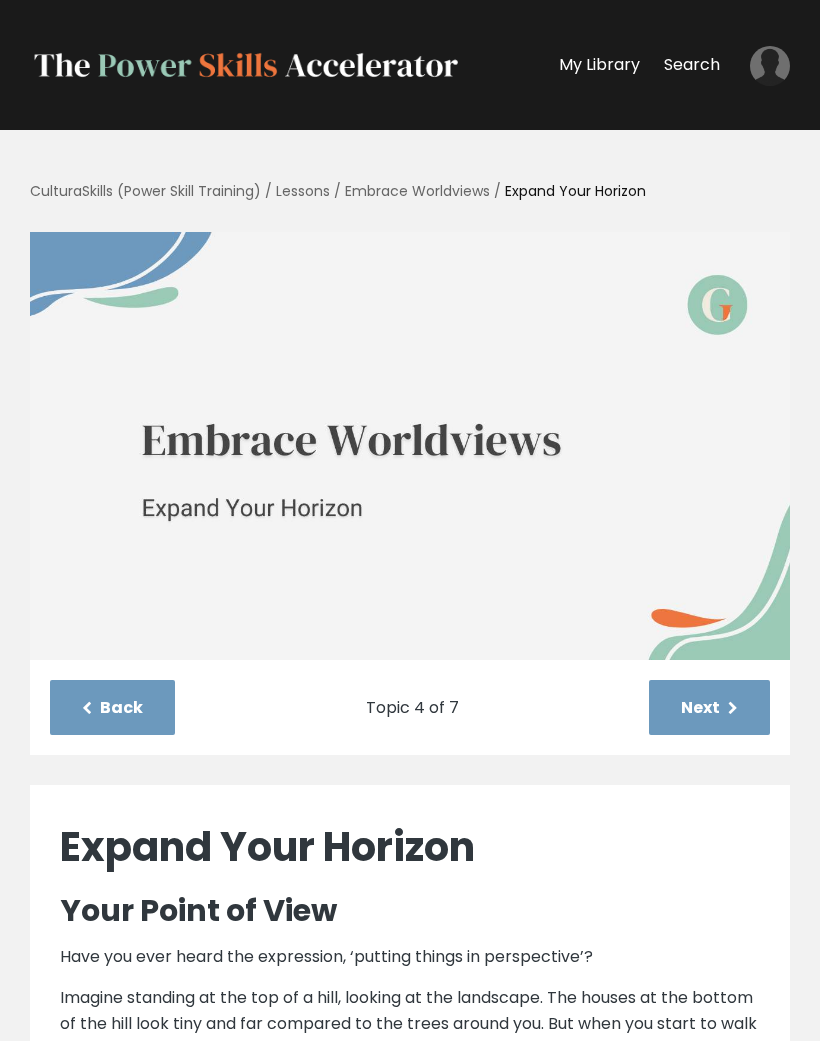 scroll, scrollTop: 0, scrollLeft: 0, axis: both 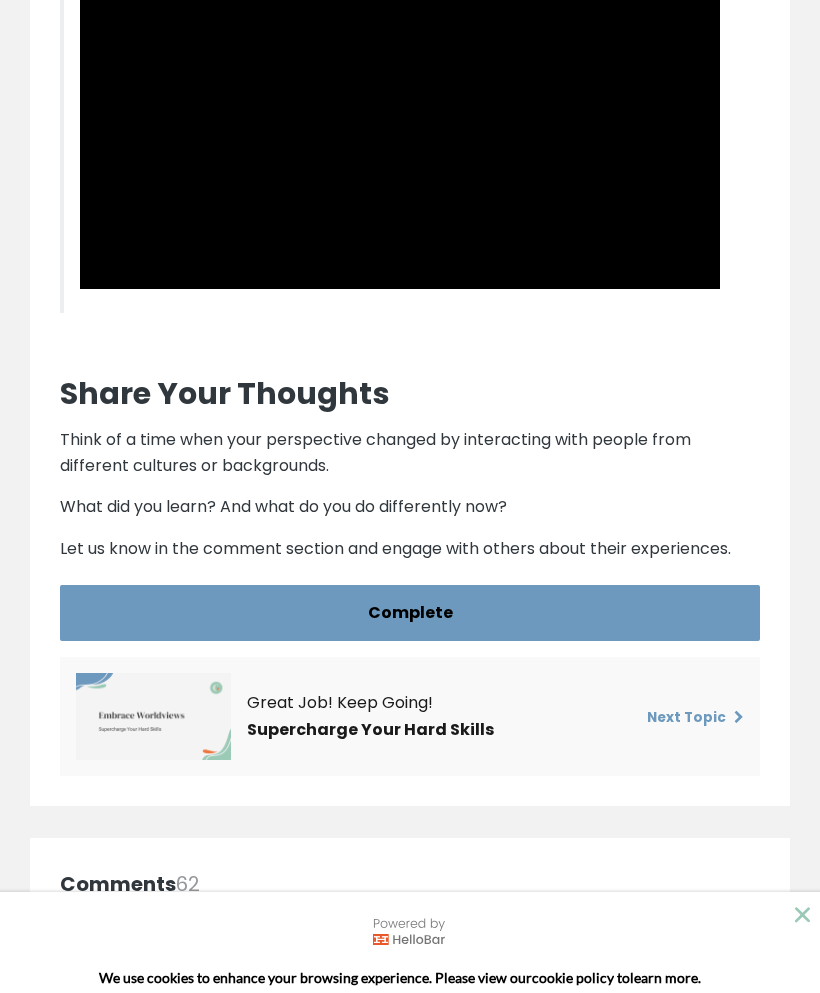 click on "Complete" at bounding box center [410, 612] 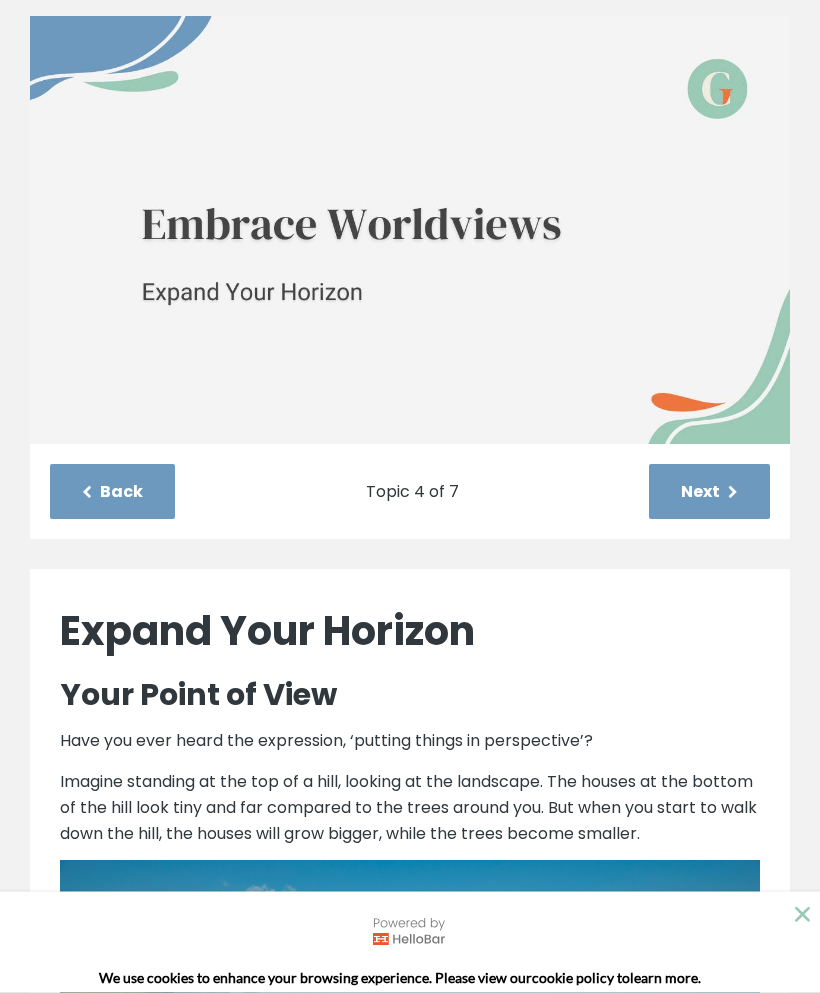 scroll, scrollTop: 0, scrollLeft: 0, axis: both 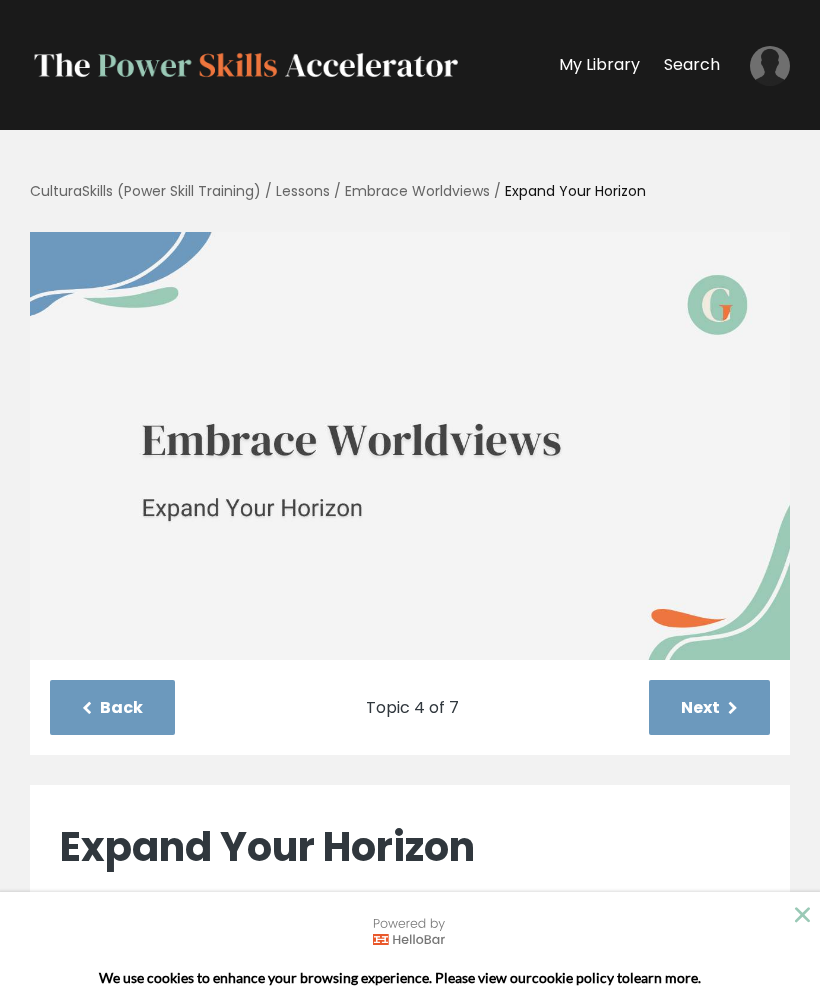 click on "Next" at bounding box center [709, 707] 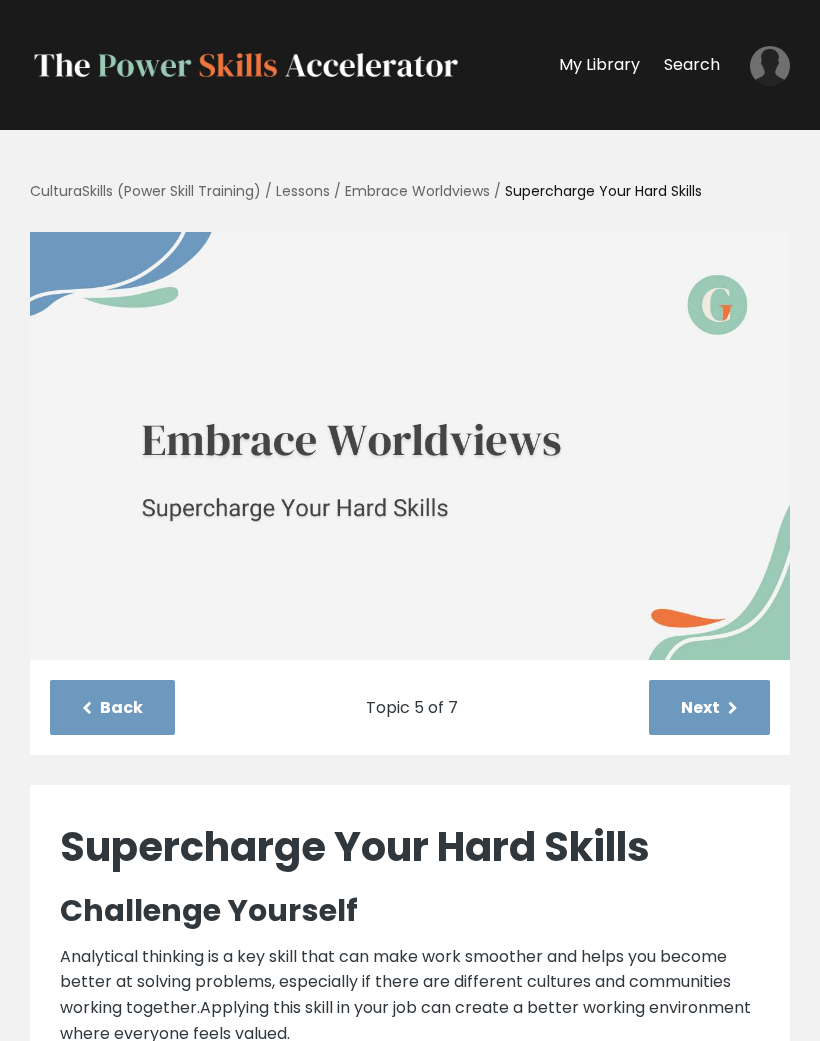 scroll, scrollTop: 0, scrollLeft: 0, axis: both 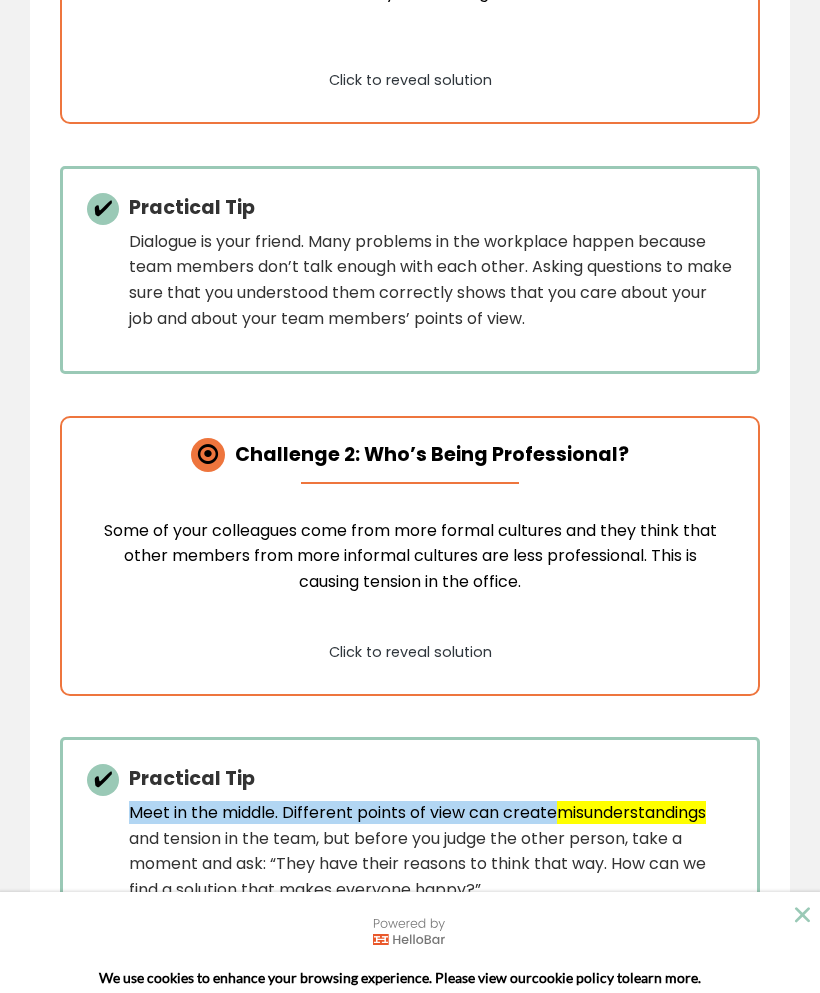 click on "Click to reveal solution" at bounding box center [410, 657] 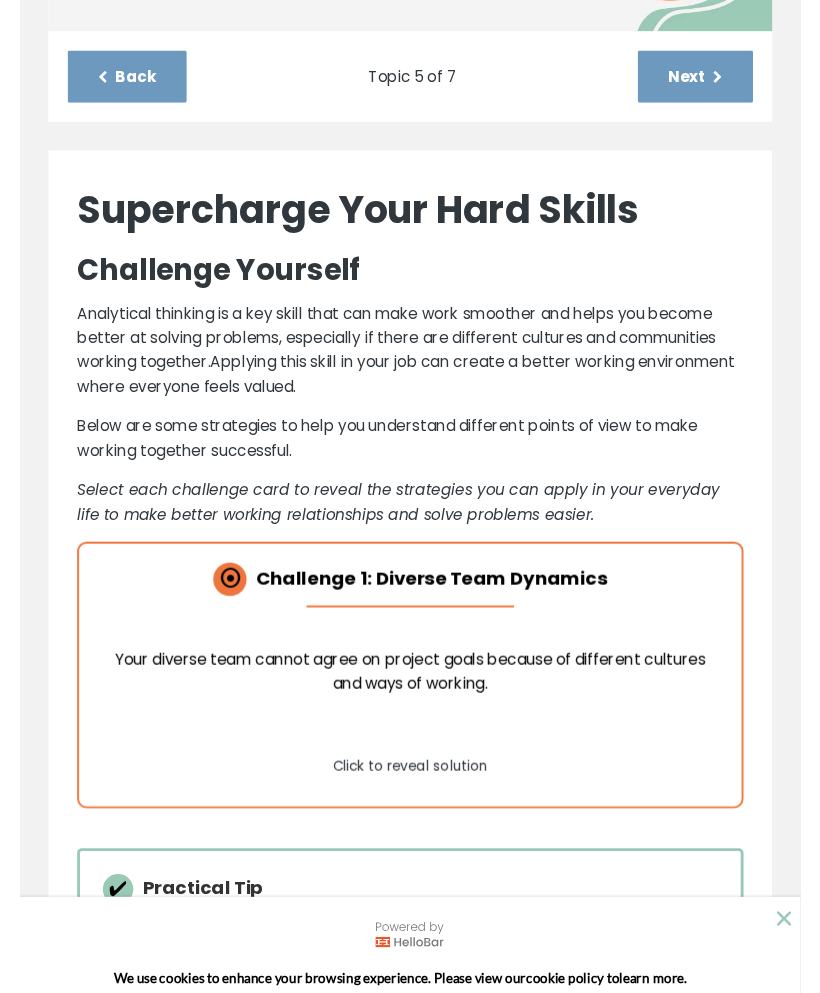 scroll, scrollTop: 678, scrollLeft: 0, axis: vertical 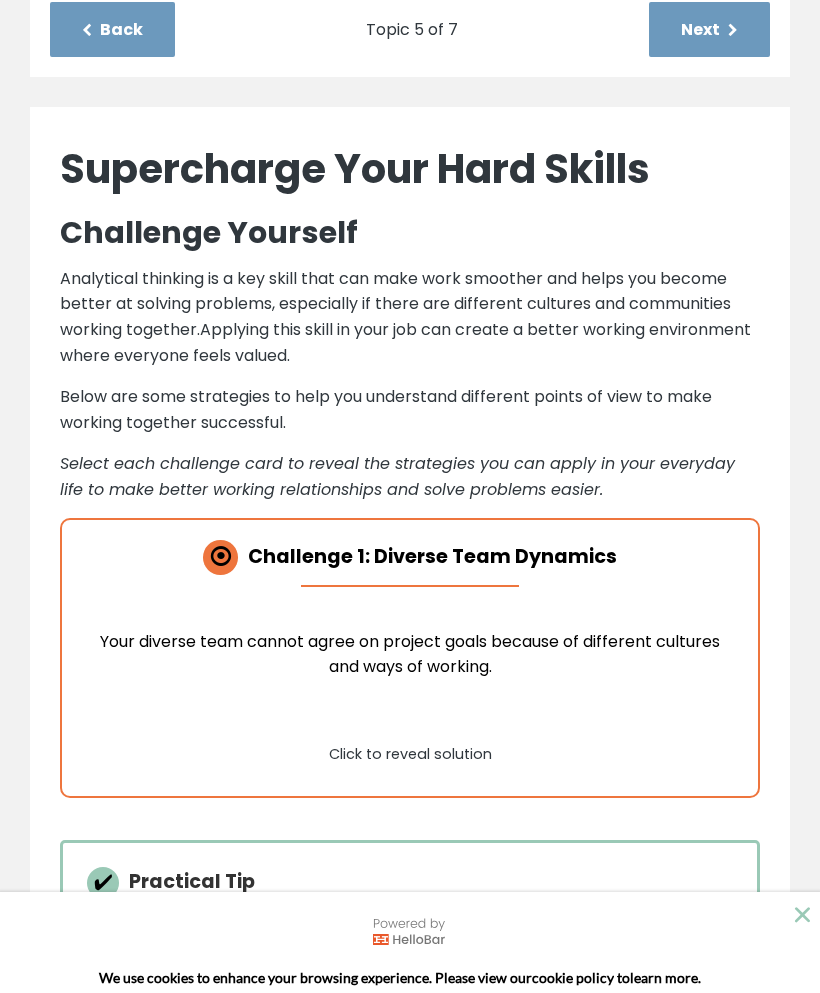 click on "⦿
Challenge 1: Diverse Team Dynamics
Your diverse team cannot agree on project goals because of different cultures and ways of working.
Click to reveal solution" at bounding box center [410, 658] 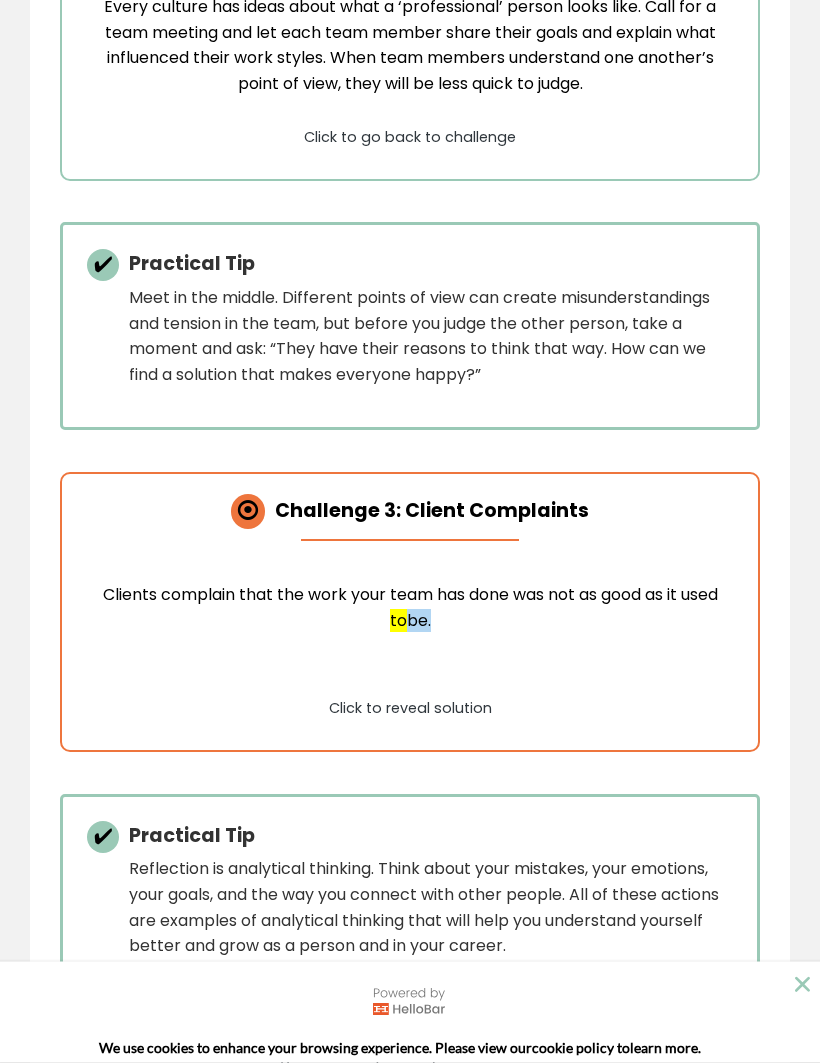 scroll, scrollTop: 1867, scrollLeft: 0, axis: vertical 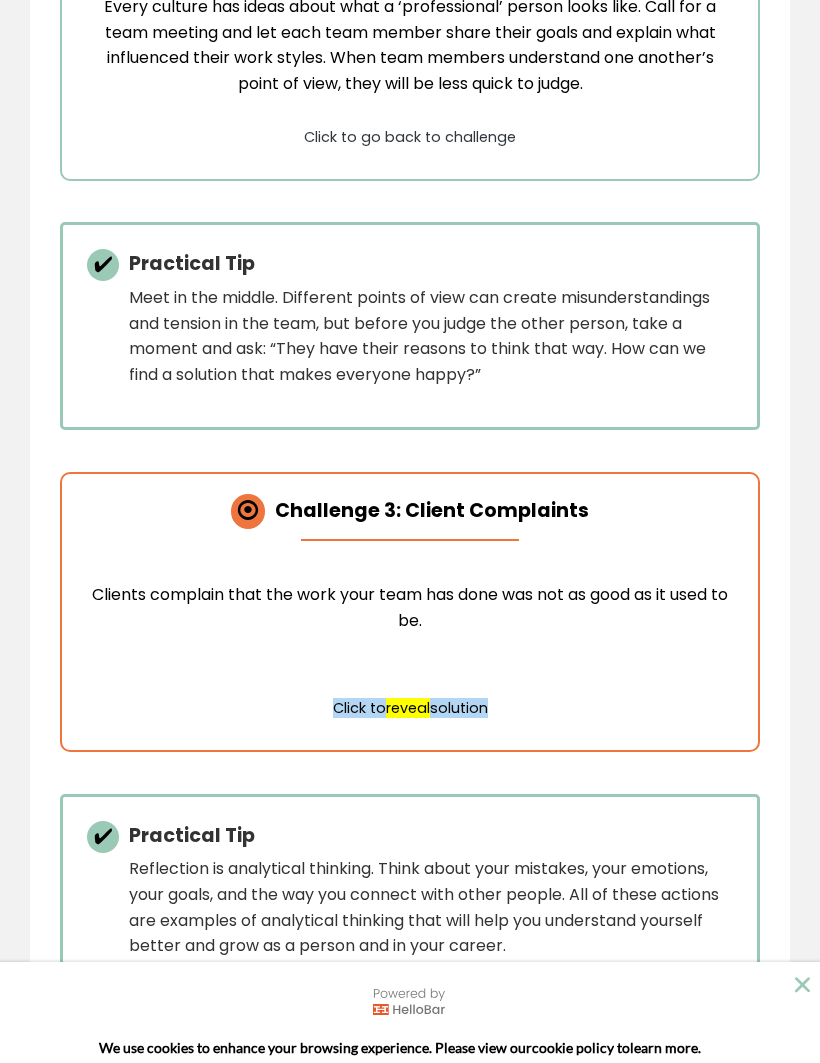 click on "⦿
Challenge 3: Client Complaints
Clients complain that the work your team has done was not as good as it used to be.
Click to  reveal  solution" at bounding box center [410, 612] 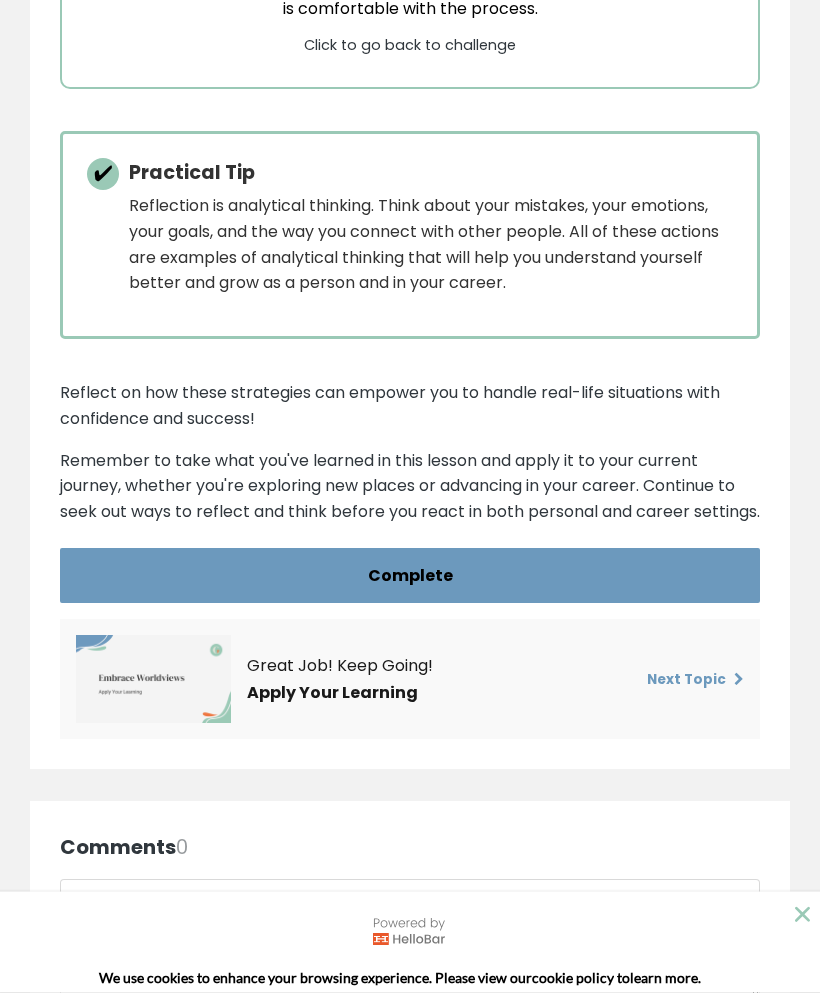 scroll, scrollTop: 2510, scrollLeft: 0, axis: vertical 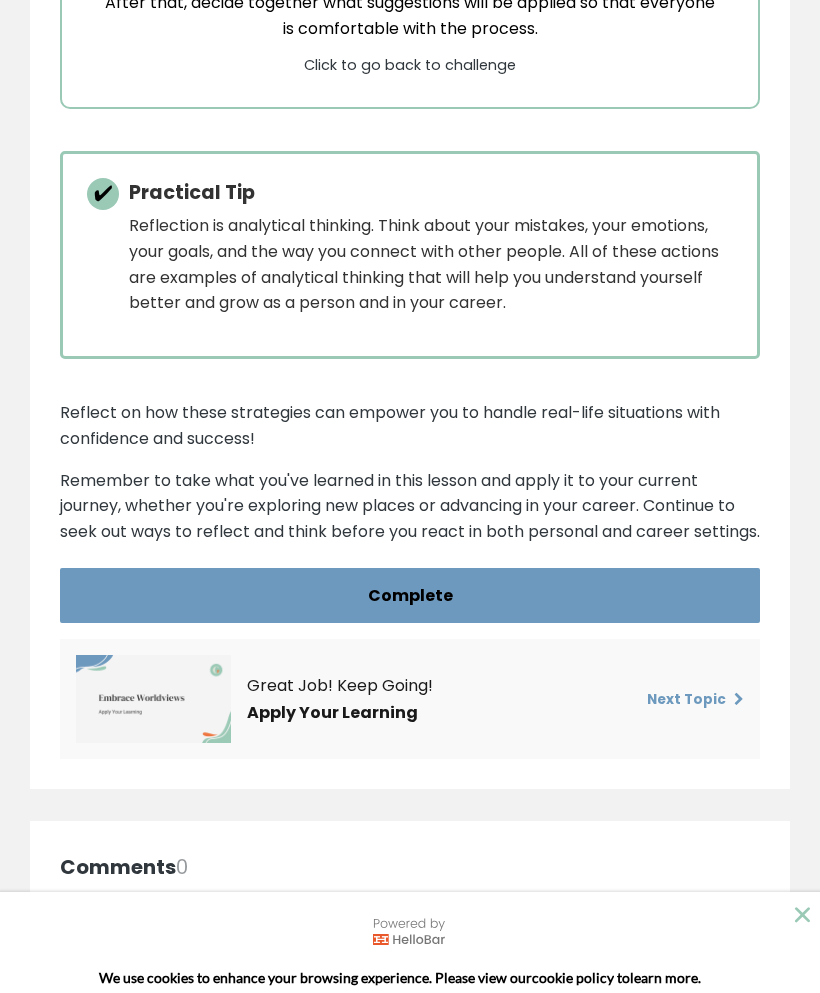 click on "Complete" at bounding box center (410, 595) 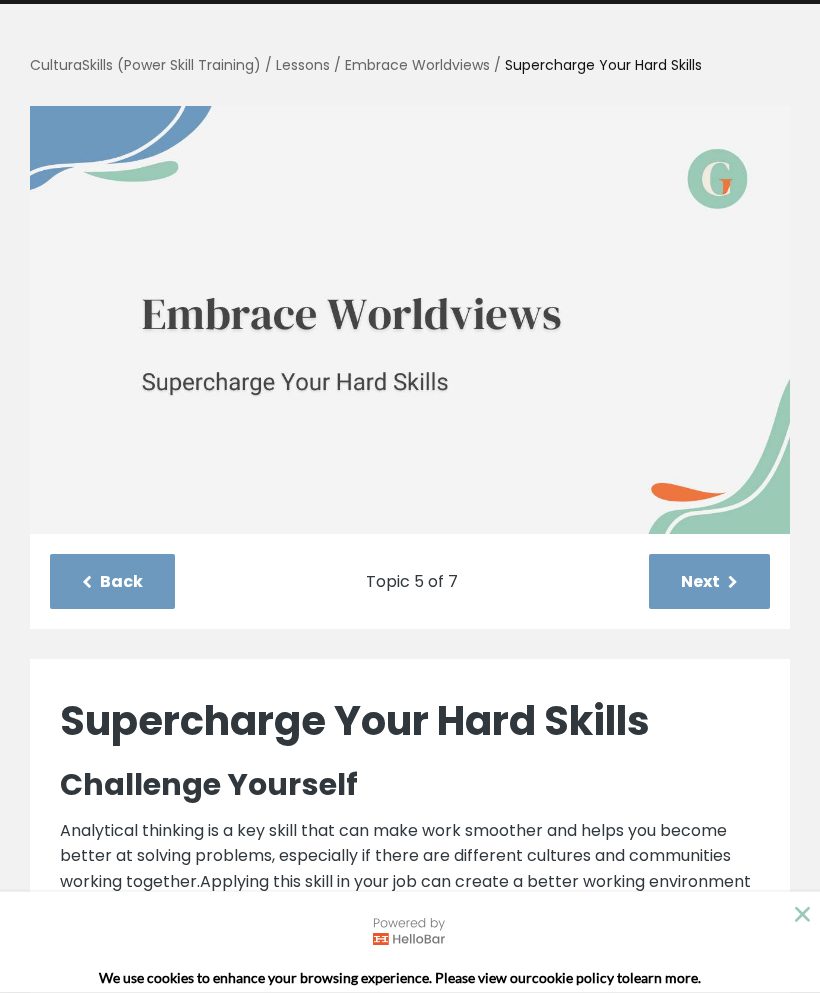 scroll, scrollTop: 0, scrollLeft: 0, axis: both 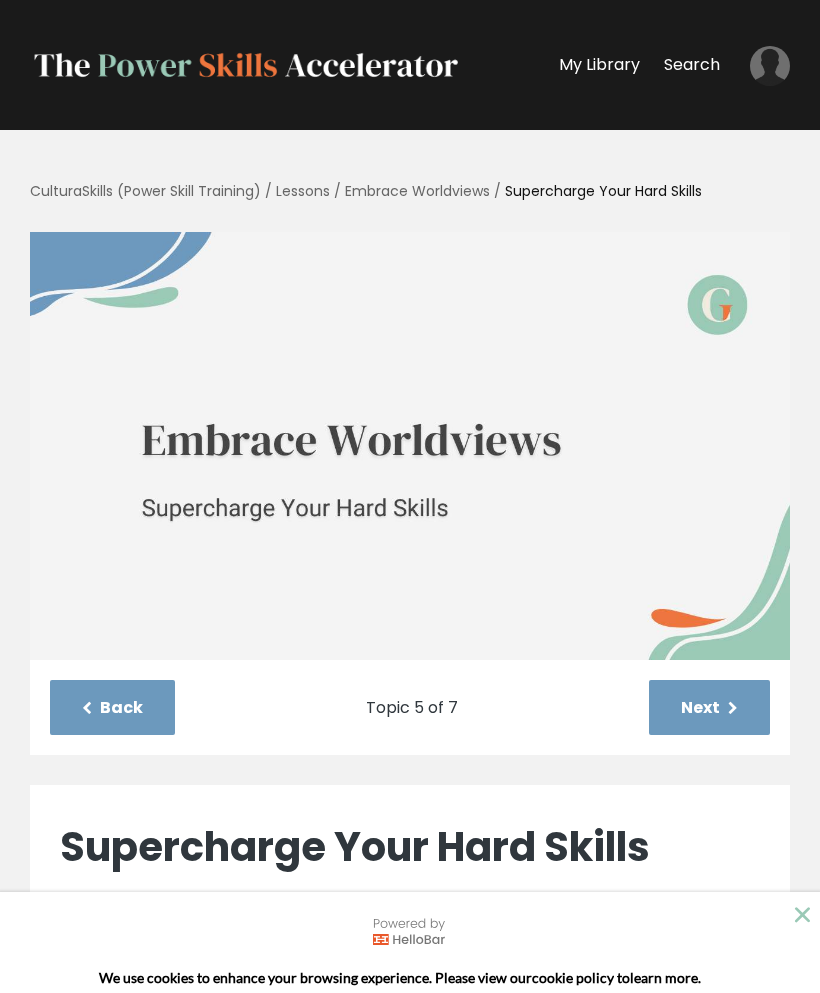 click on "Next" at bounding box center [709, 707] 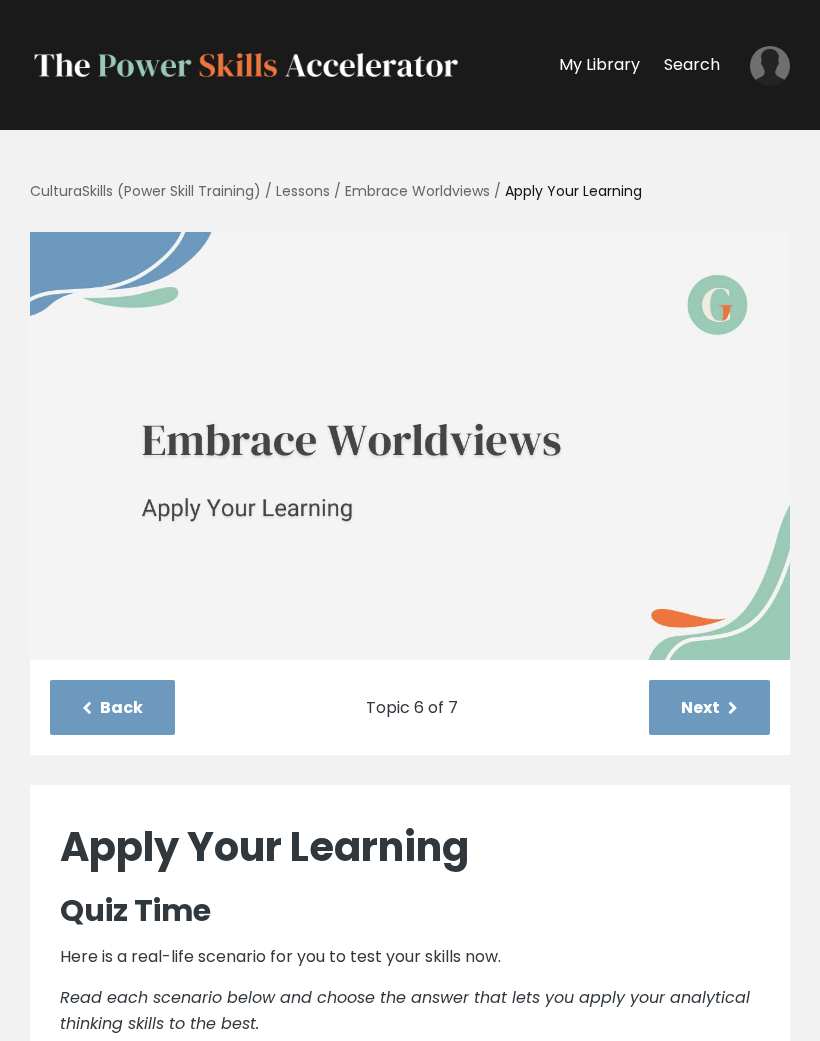 scroll, scrollTop: 0, scrollLeft: 0, axis: both 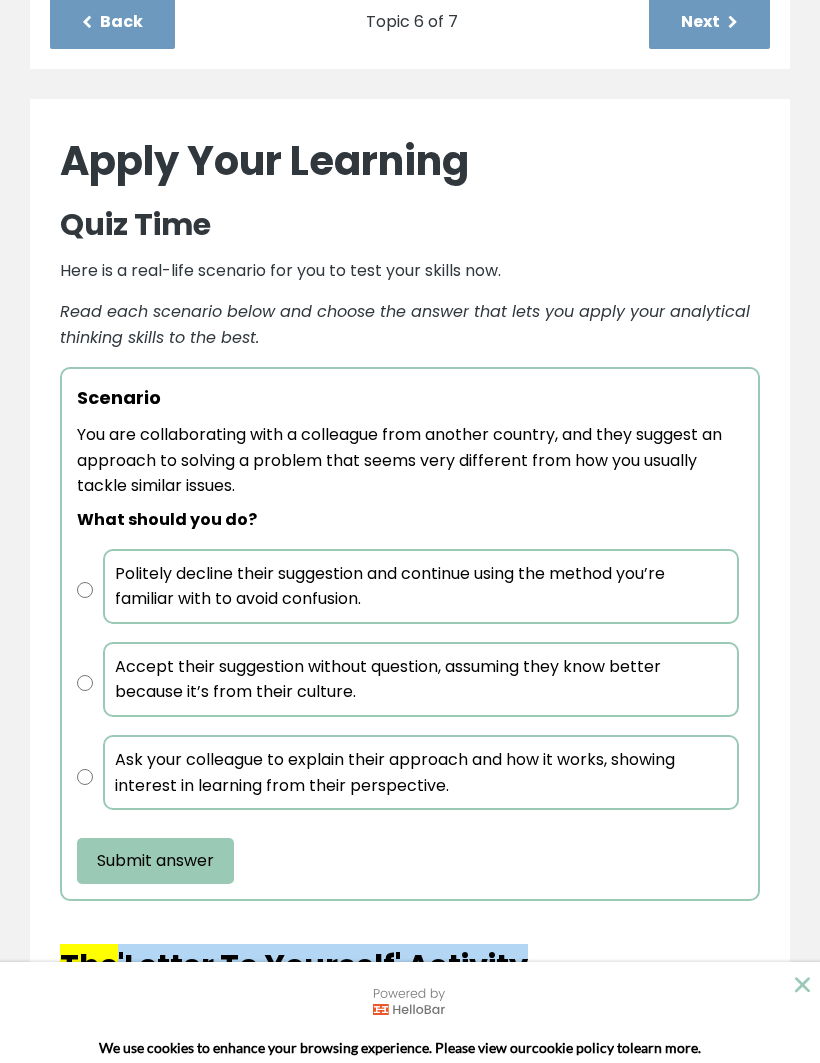 click on "Ask your colleague to explain their approach and how it works, showing interest in learning from their perspective." at bounding box center [421, 772] 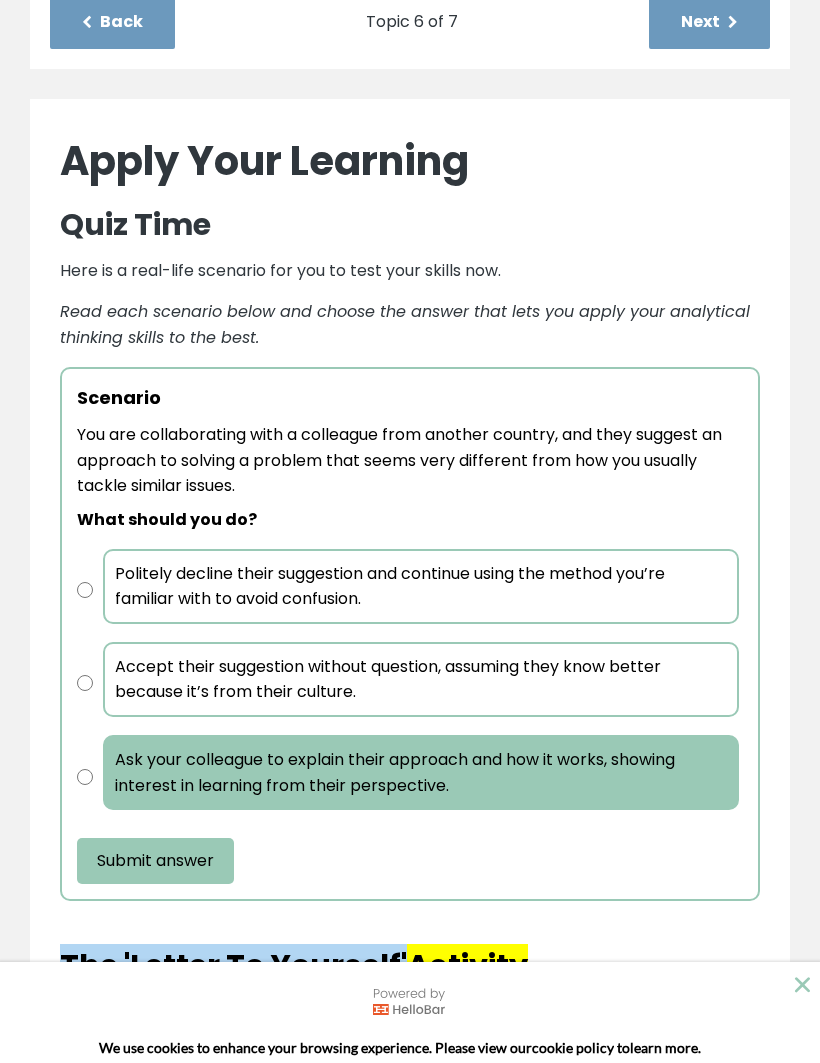 click on "Submit answer" at bounding box center (155, 861) 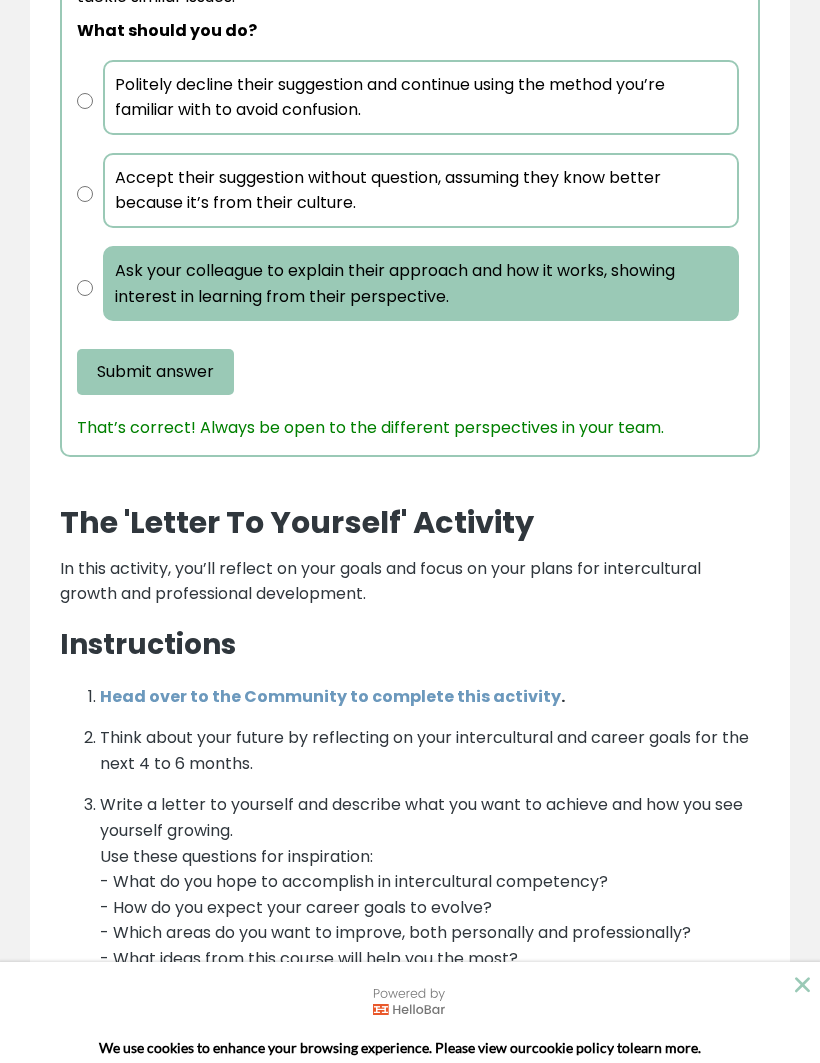 scroll, scrollTop: 1642, scrollLeft: 0, axis: vertical 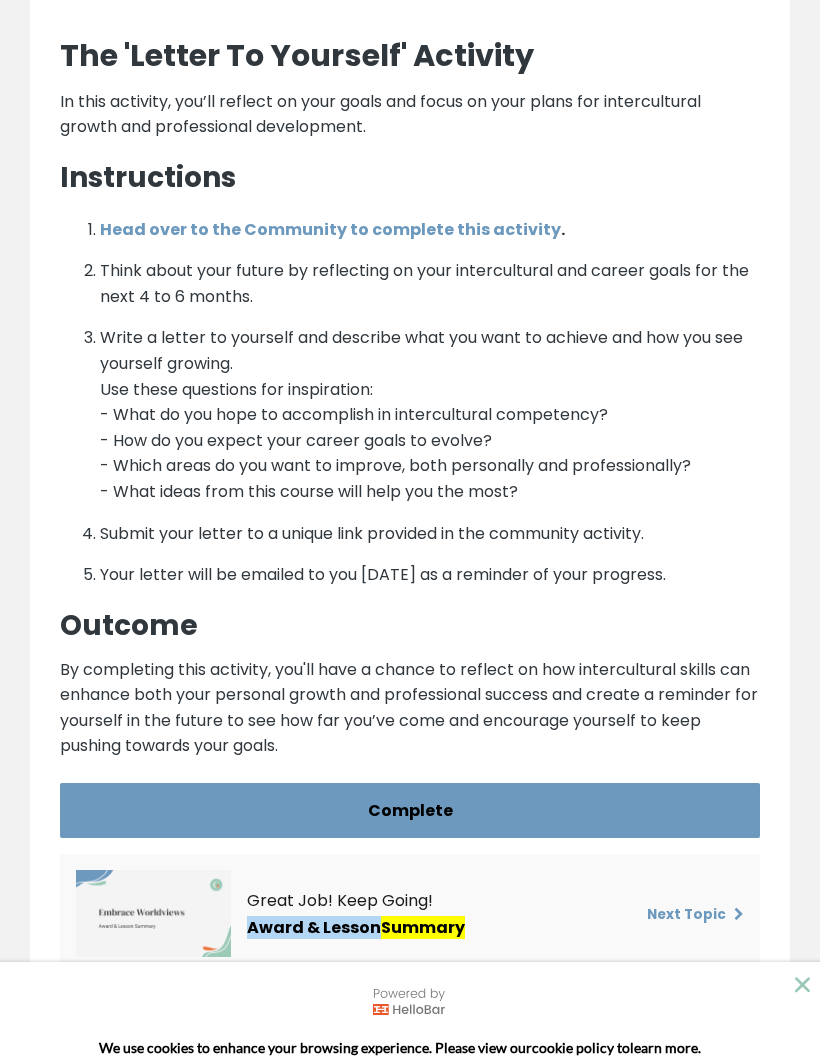 click on "Complete" at bounding box center [410, 810] 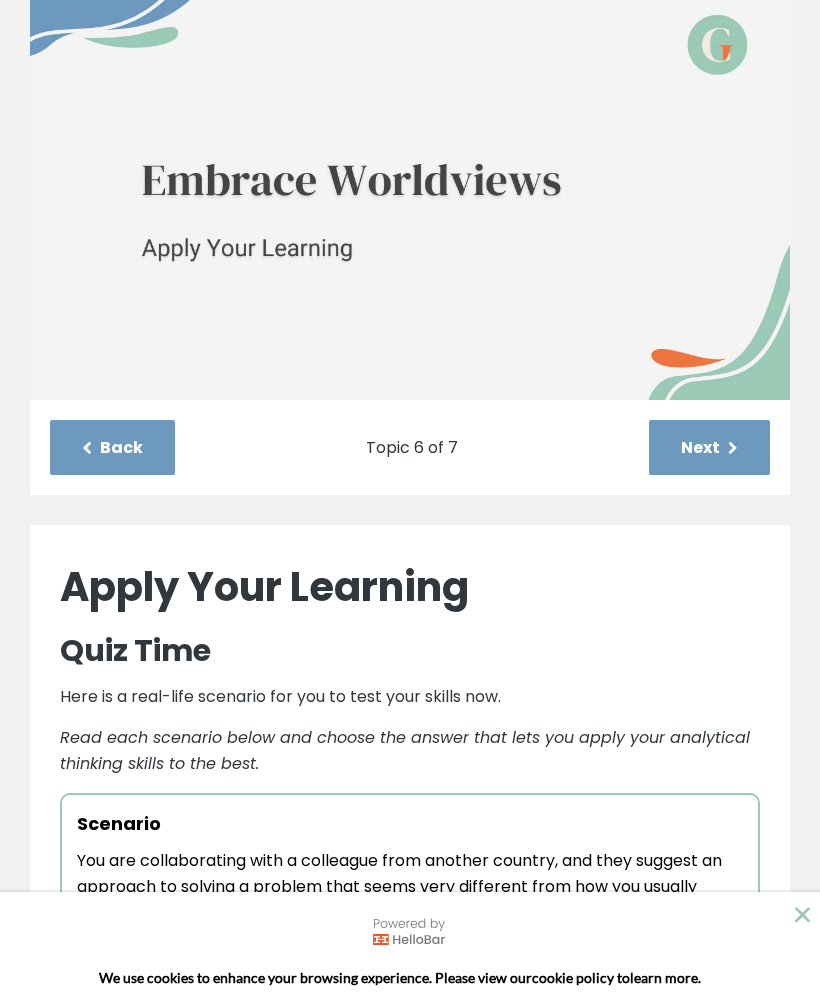 scroll, scrollTop: 239, scrollLeft: 0, axis: vertical 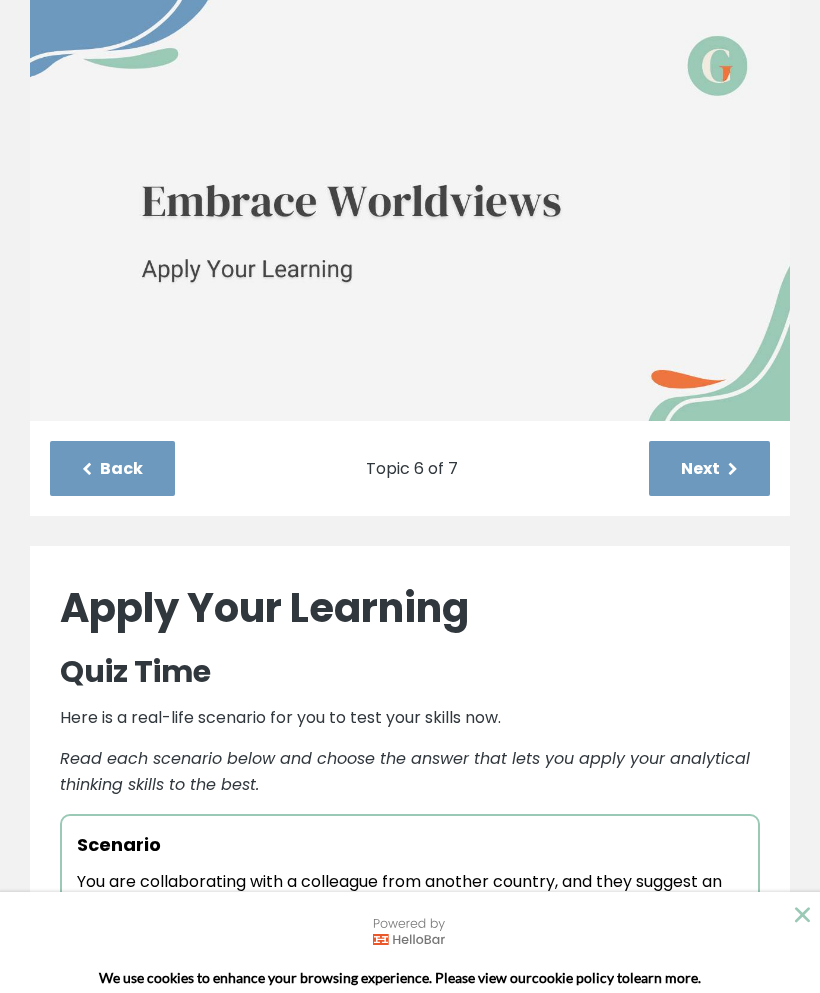 click on "Next" at bounding box center [709, 468] 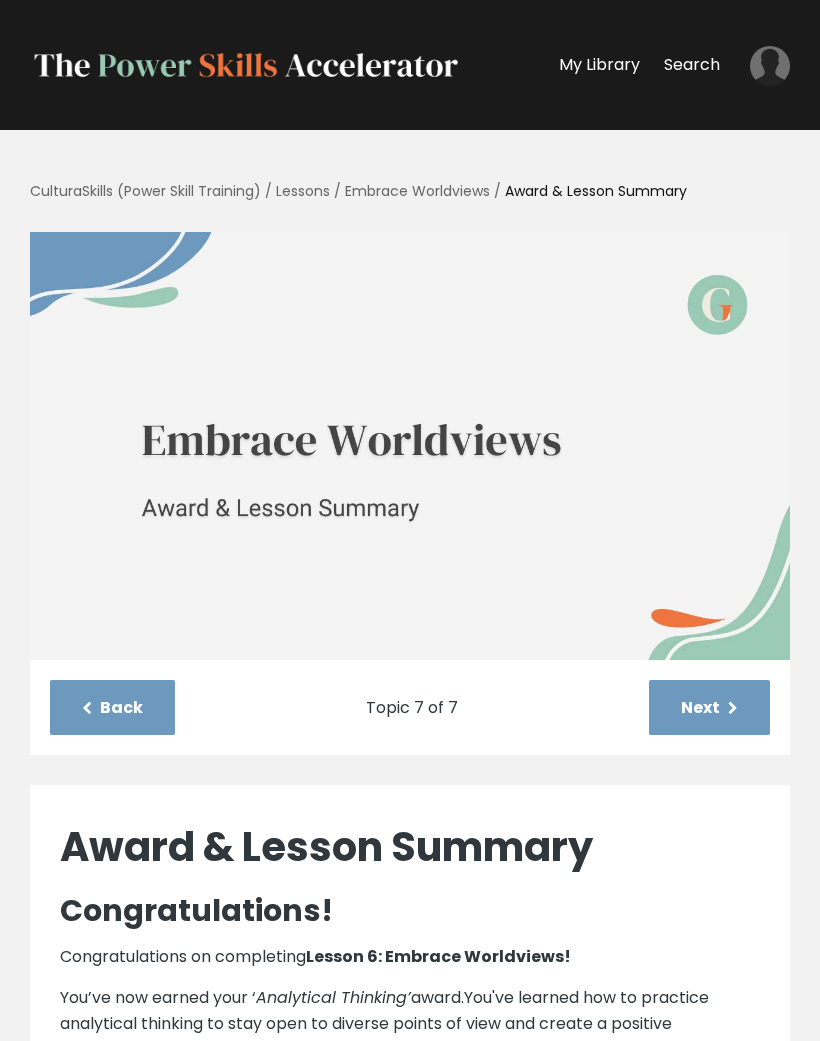 scroll, scrollTop: 0, scrollLeft: 0, axis: both 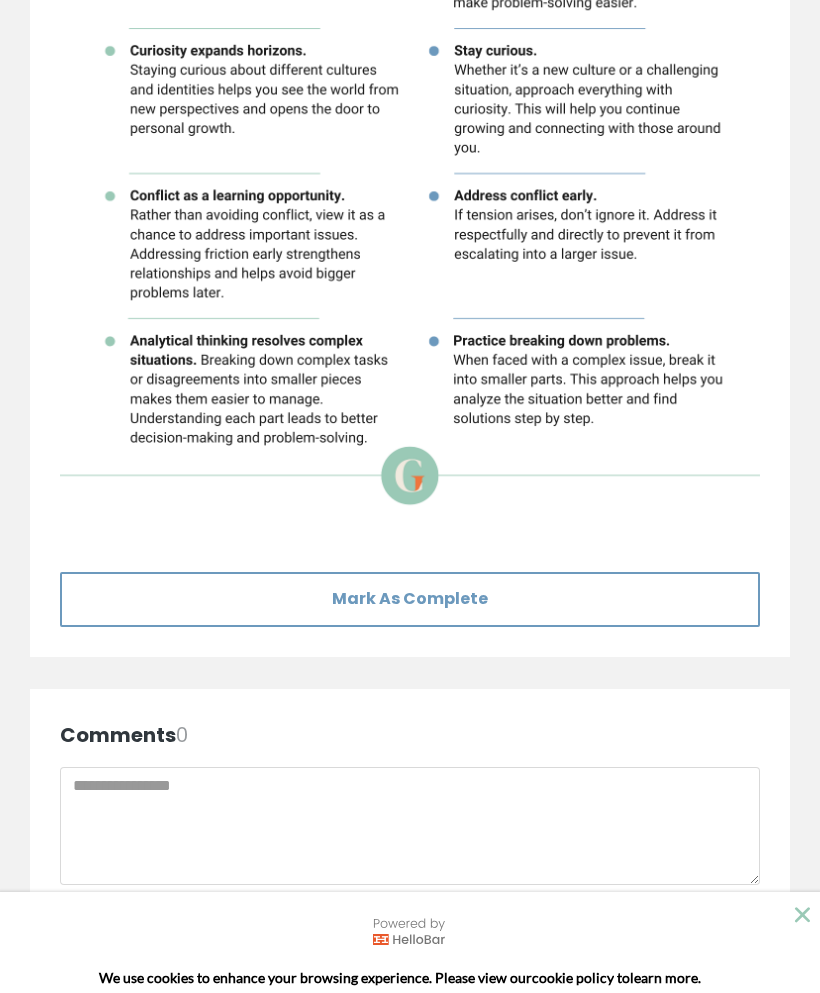 click on "Mark As Complete" at bounding box center [410, 599] 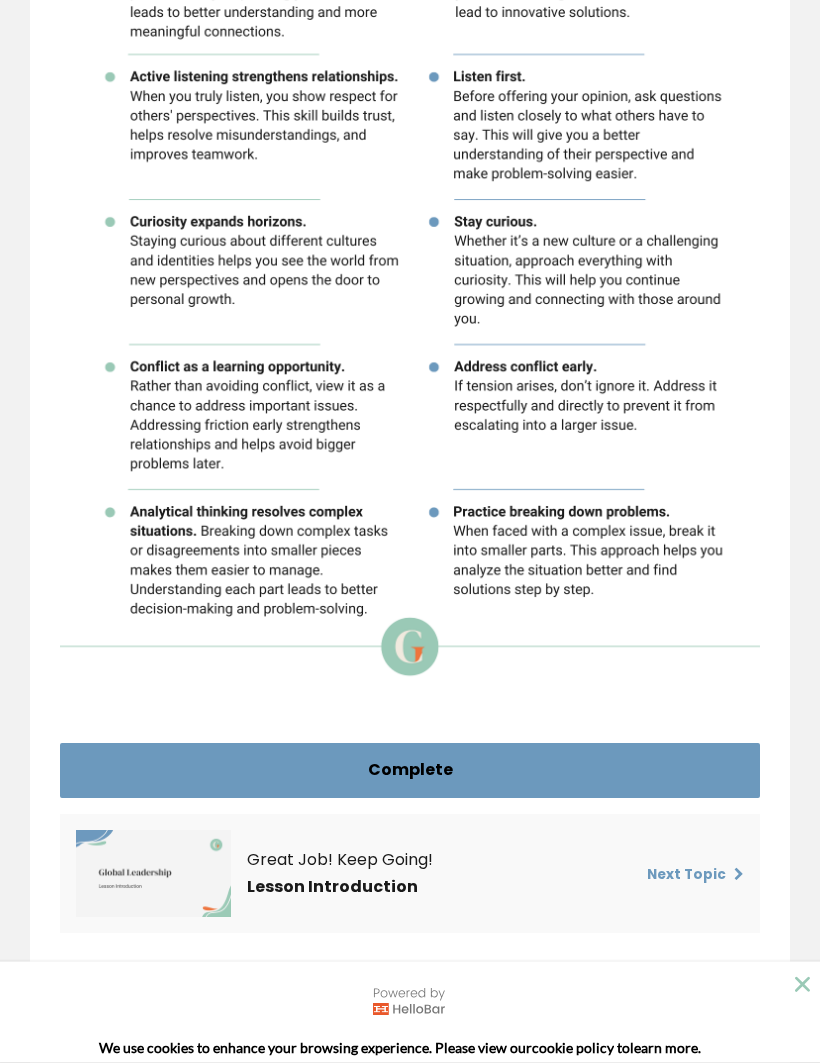 scroll, scrollTop: 2295, scrollLeft: 0, axis: vertical 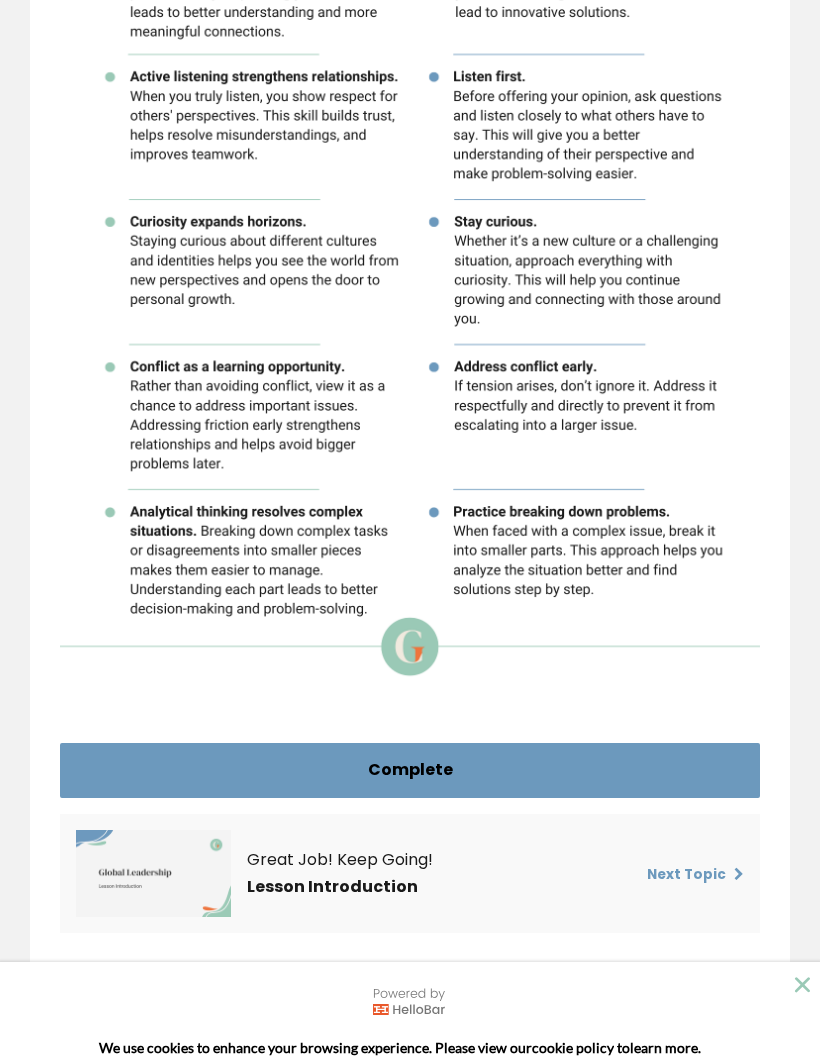 click on "Complete" at bounding box center (410, 770) 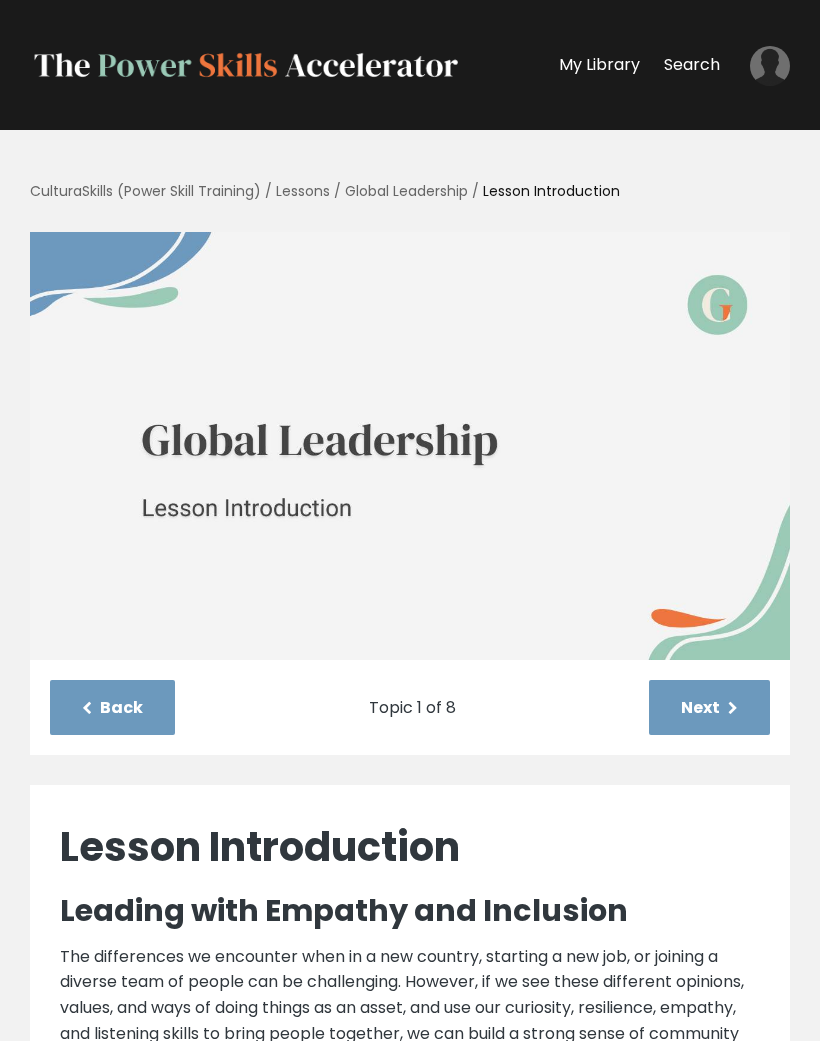 scroll, scrollTop: 0, scrollLeft: 0, axis: both 